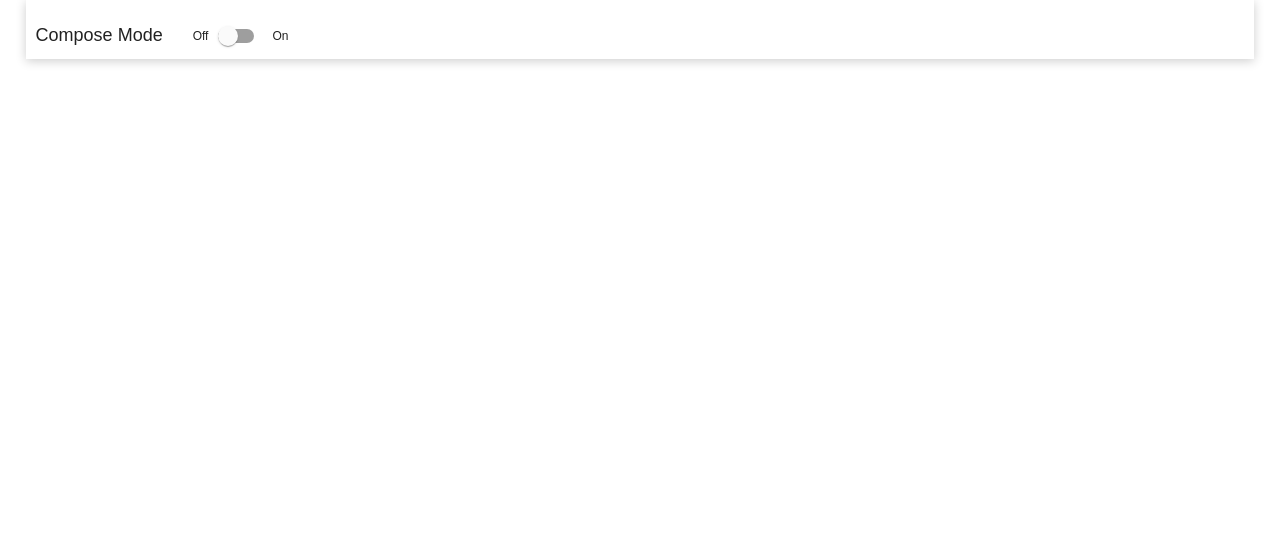 scroll, scrollTop: 0, scrollLeft: 0, axis: both 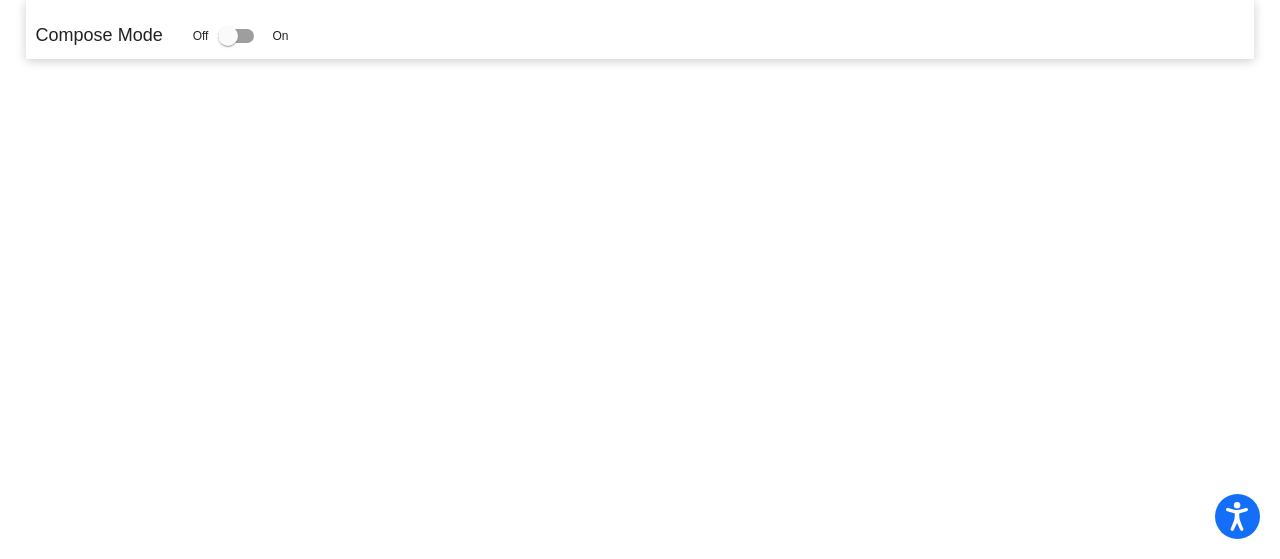 click on "Compose Mode" 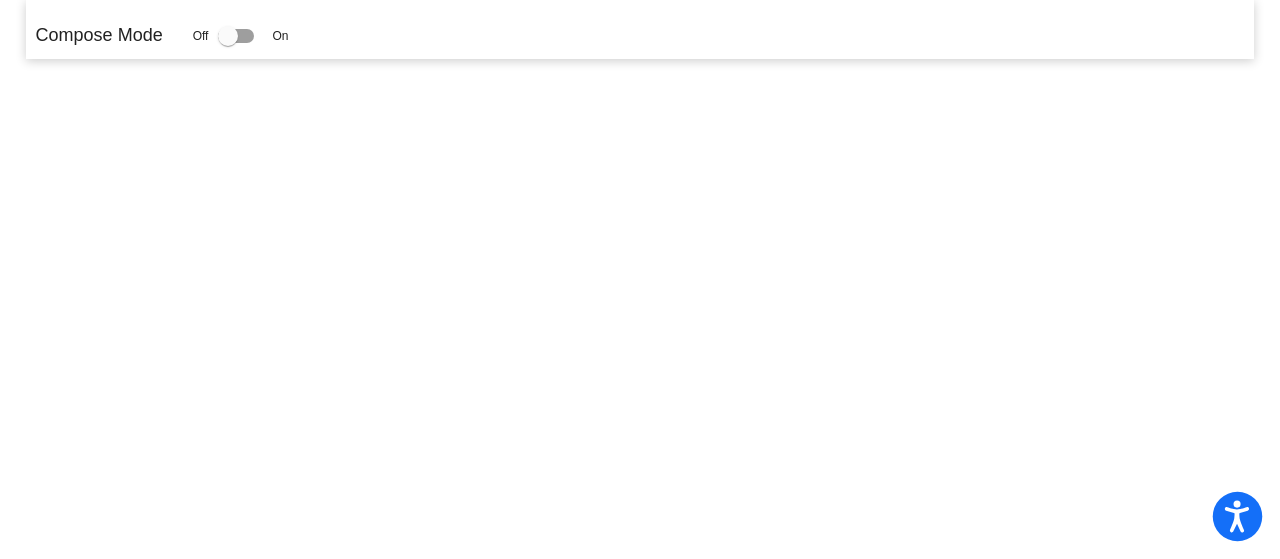 click 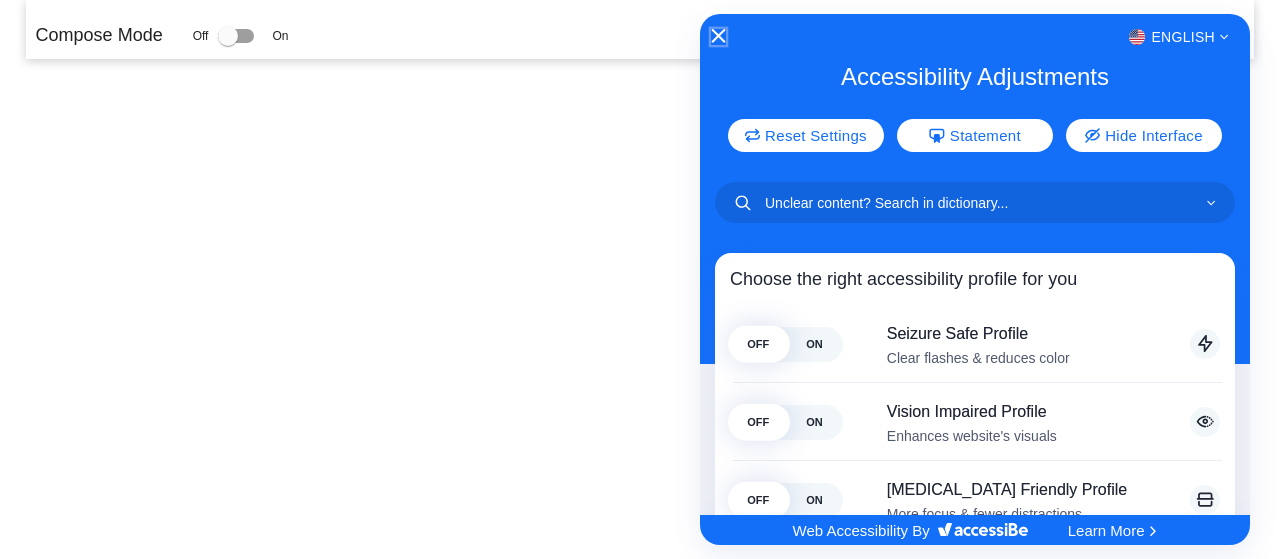 click 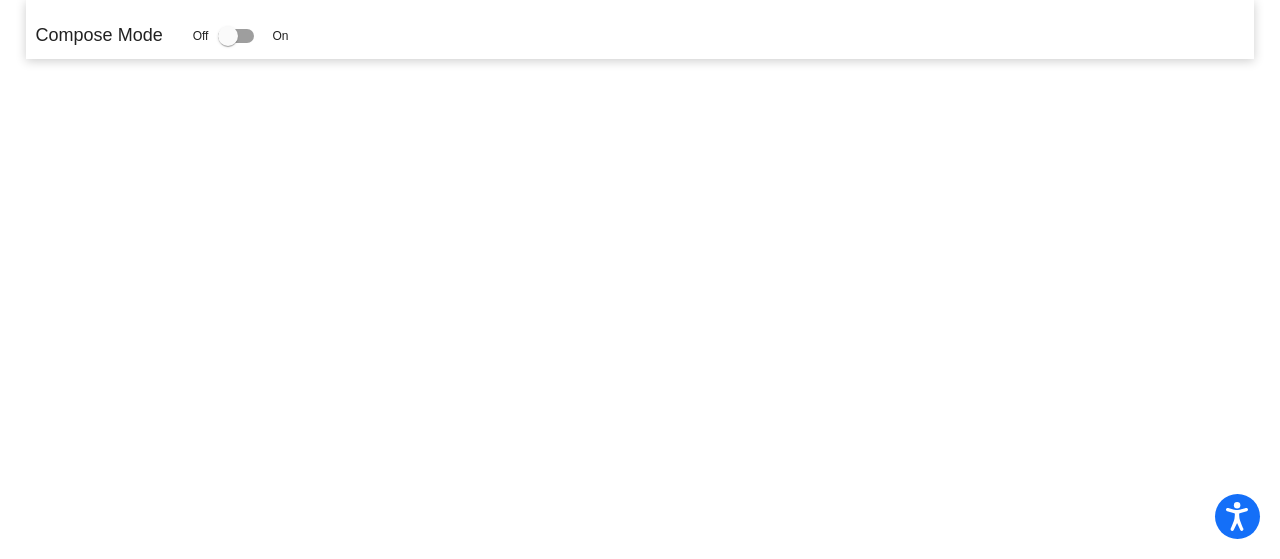click 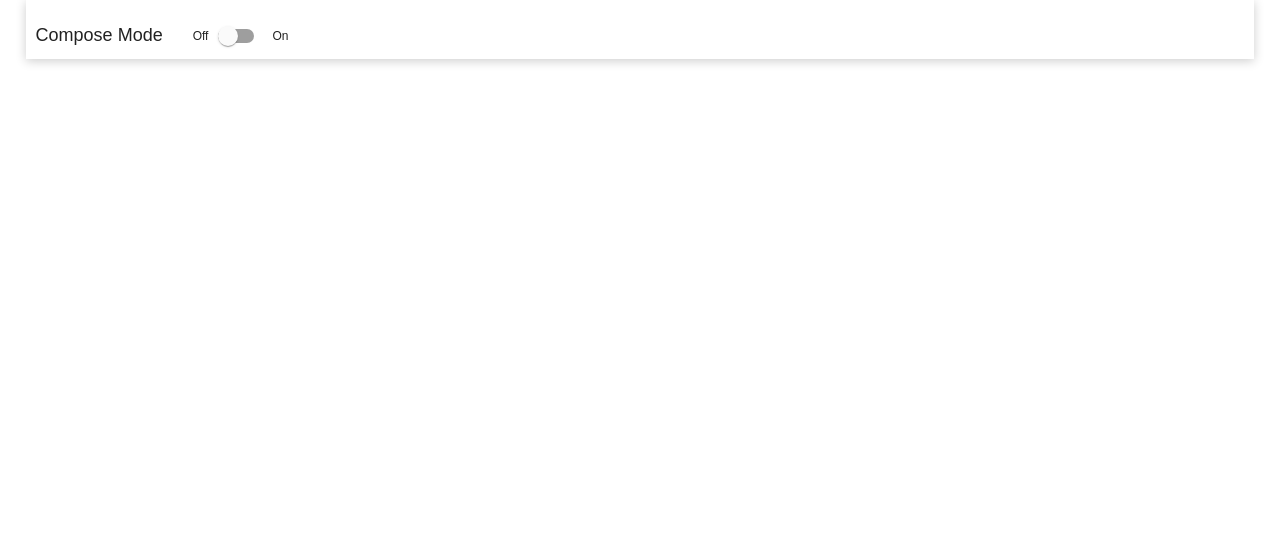scroll, scrollTop: 0, scrollLeft: 0, axis: both 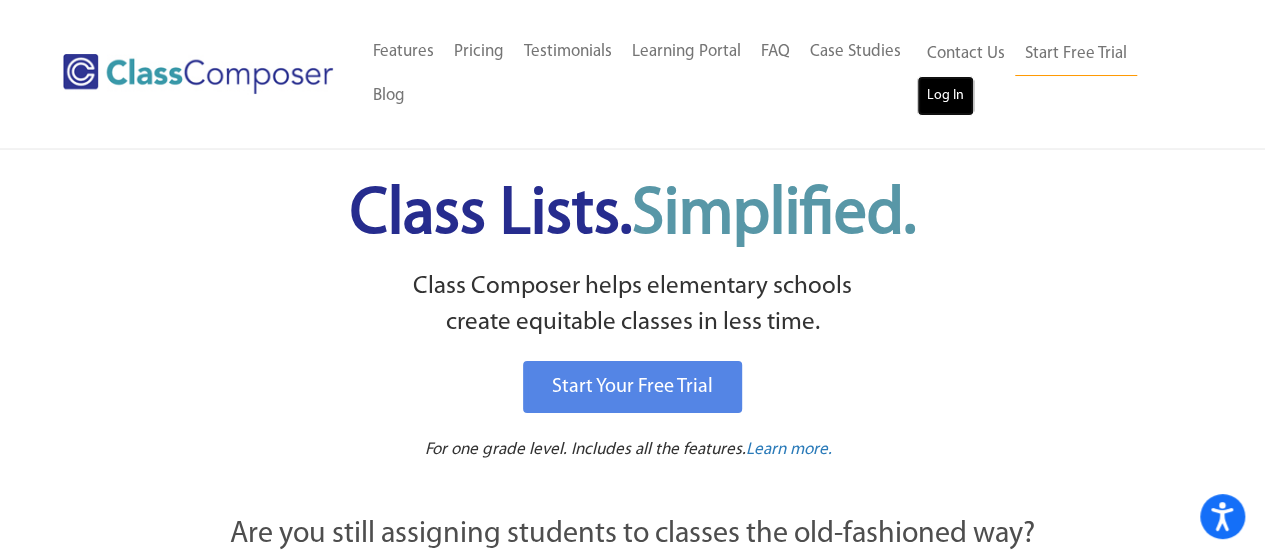 click on "Log In" at bounding box center (945, 96) 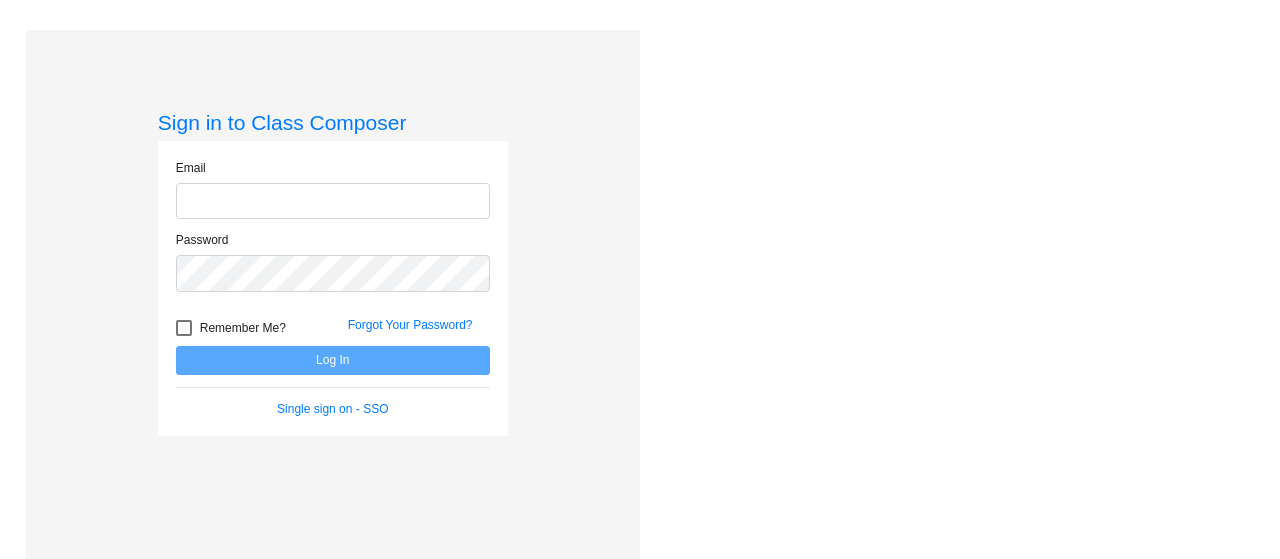 scroll, scrollTop: 0, scrollLeft: 0, axis: both 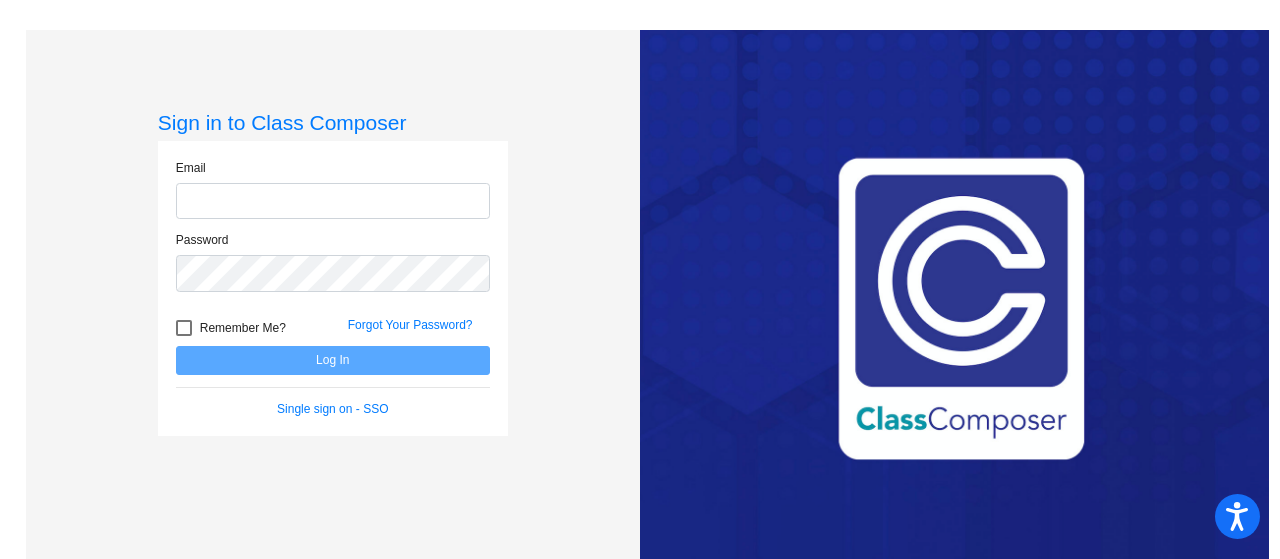 type on "[EMAIL_ADDRESS][DOMAIN_NAME]" 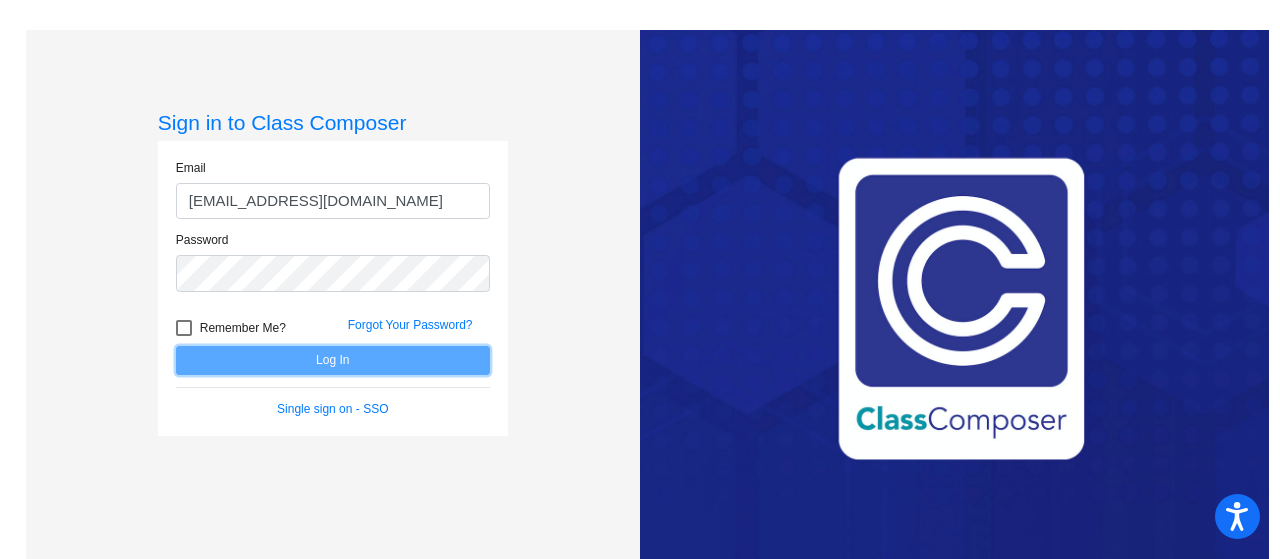 click on "Log In" 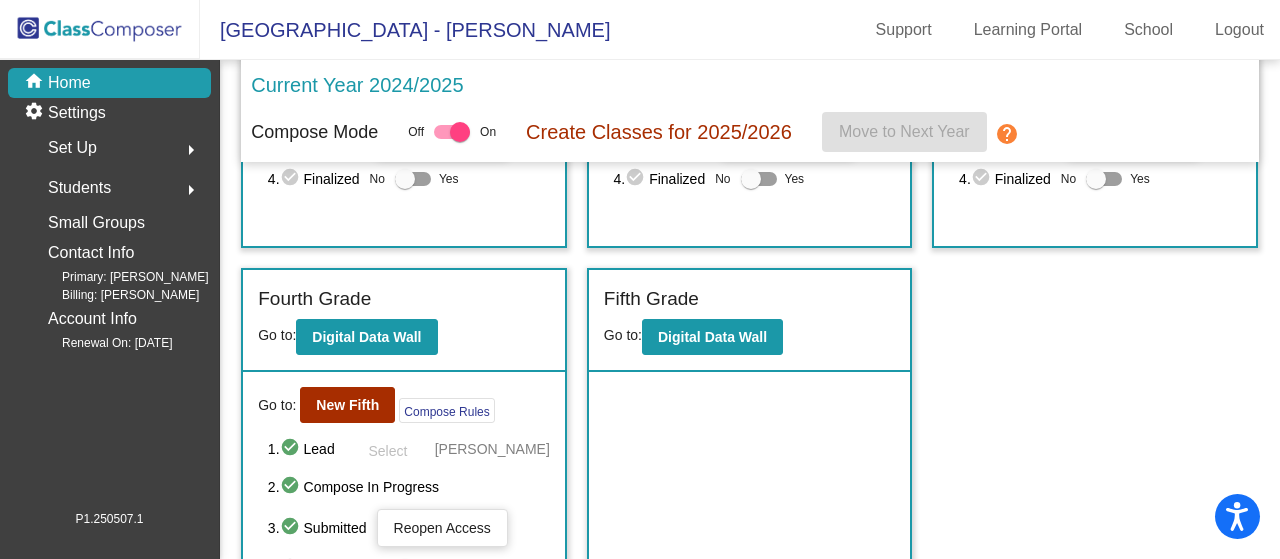 scroll, scrollTop: 800, scrollLeft: 0, axis: vertical 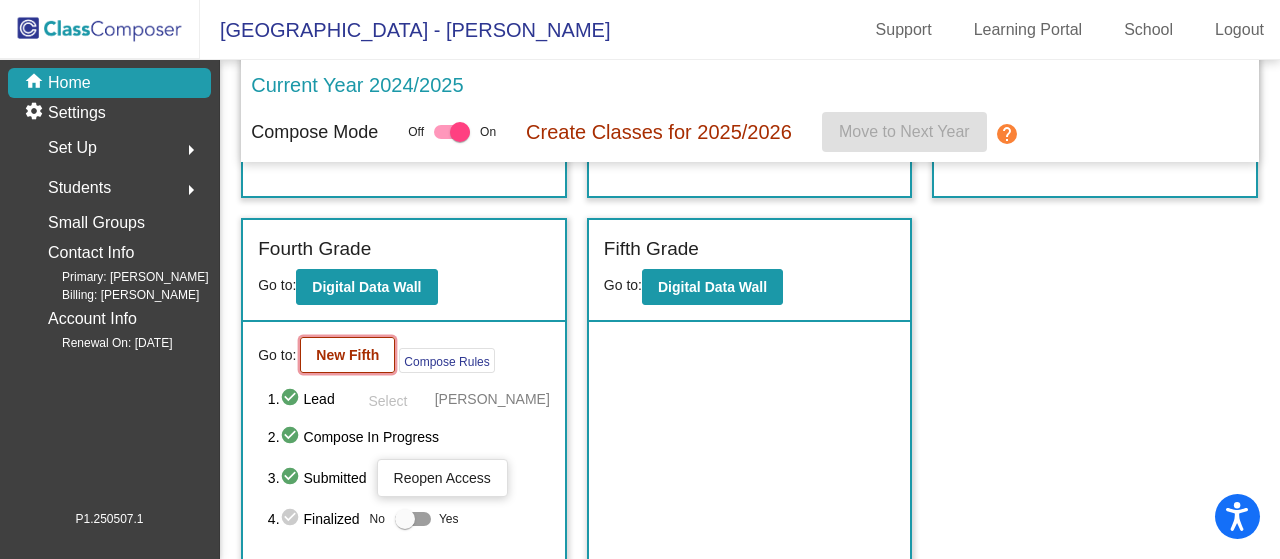 click on "New Fifth" 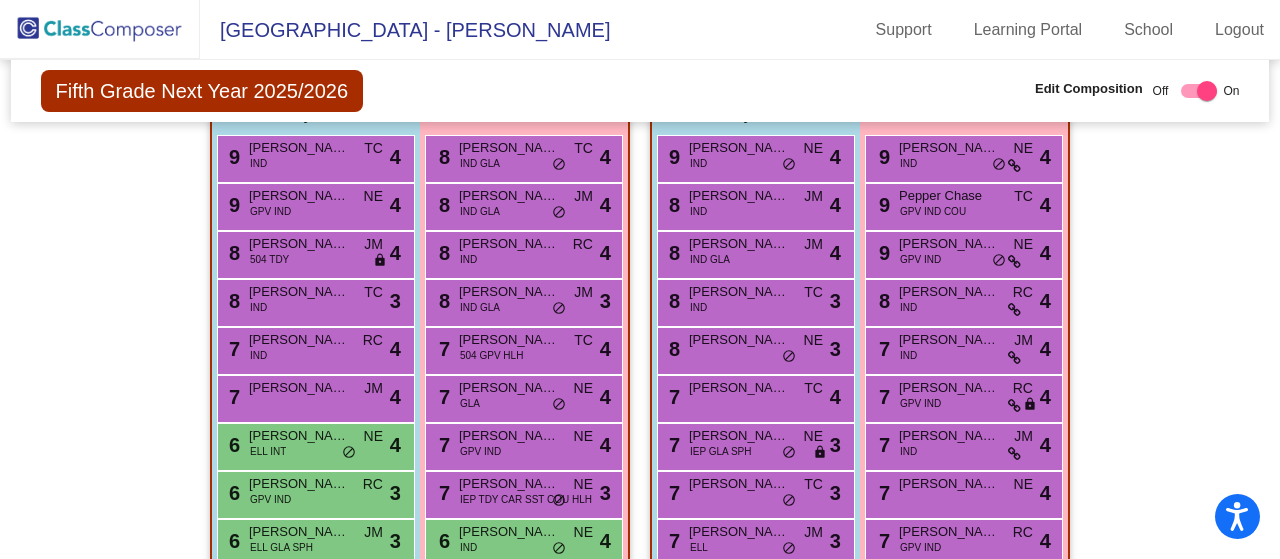 scroll, scrollTop: 1458, scrollLeft: 0, axis: vertical 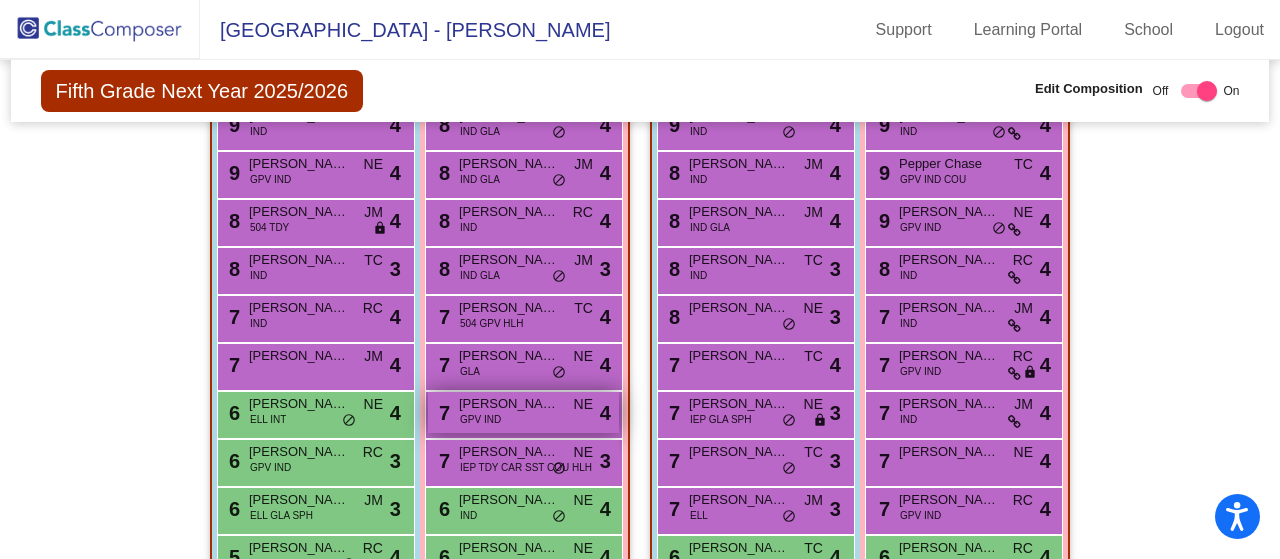 click on "Alessandra Loomis" at bounding box center (509, 404) 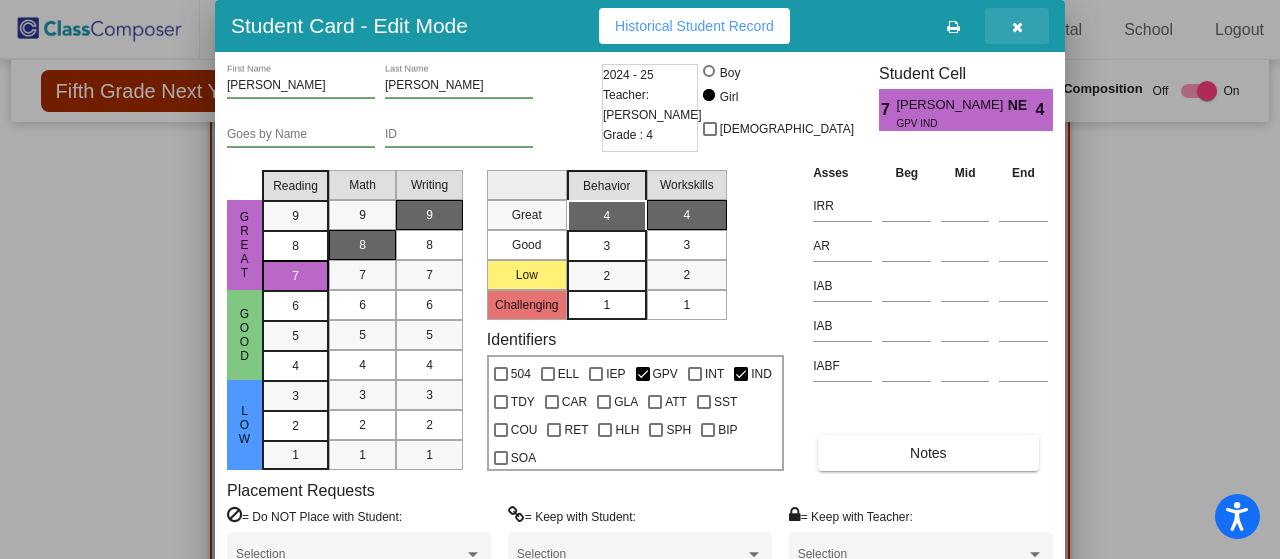 click at bounding box center (1017, 27) 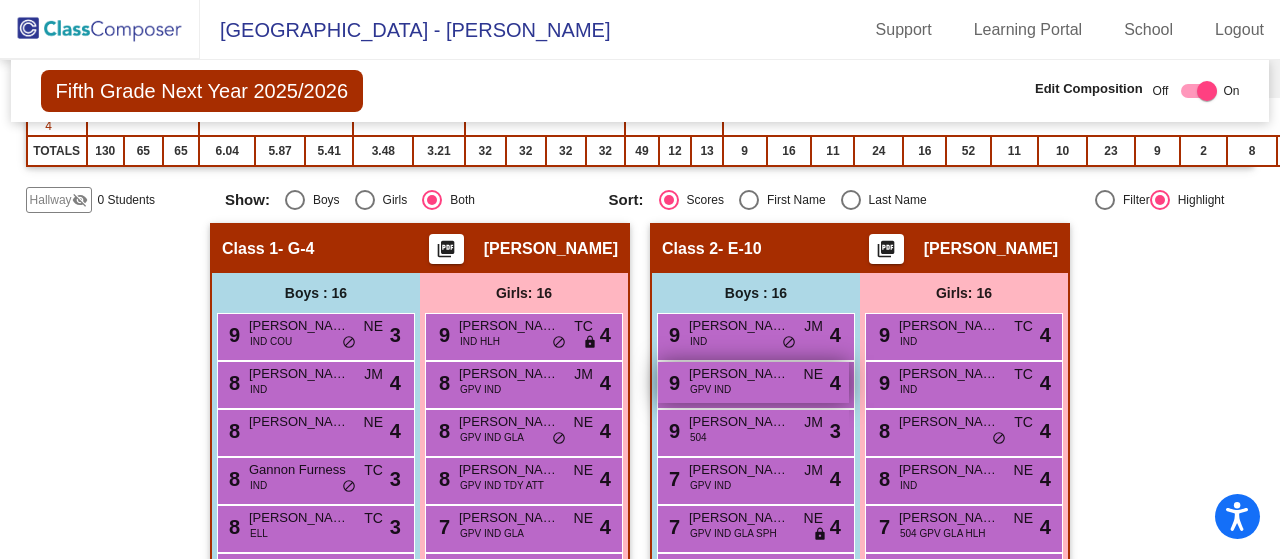 scroll, scrollTop: 0, scrollLeft: 0, axis: both 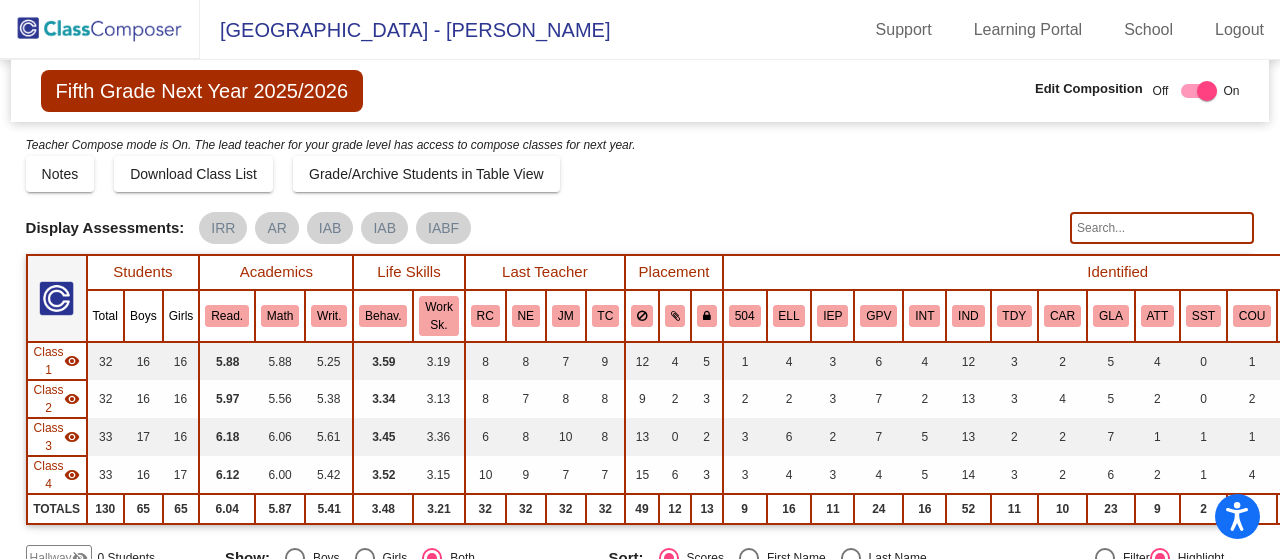 click 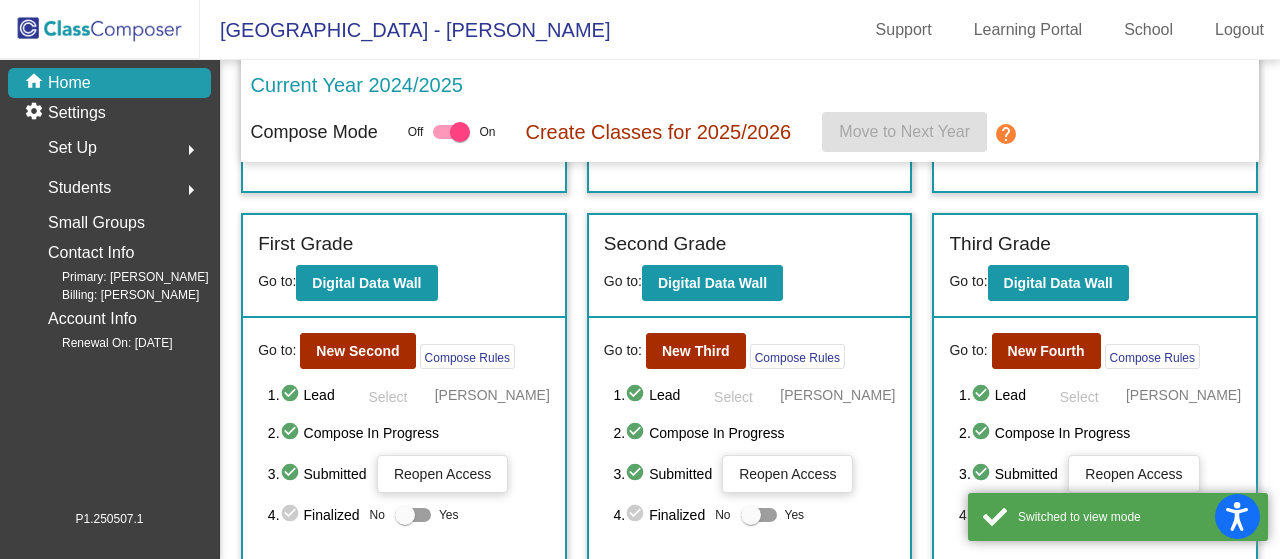 scroll, scrollTop: 500, scrollLeft: 0, axis: vertical 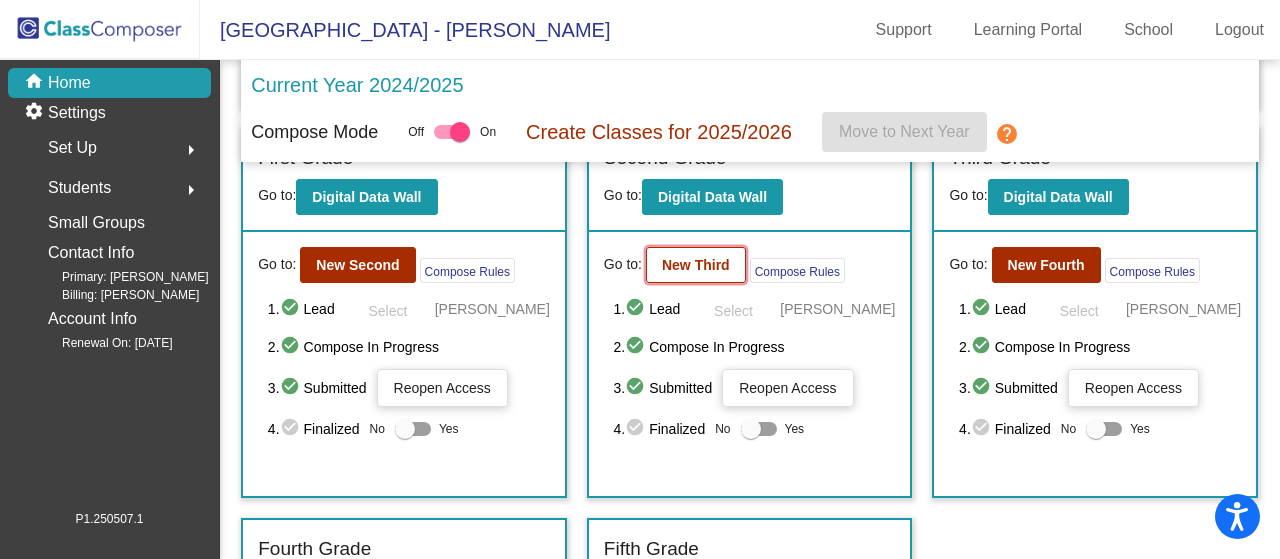 click on "New Third" 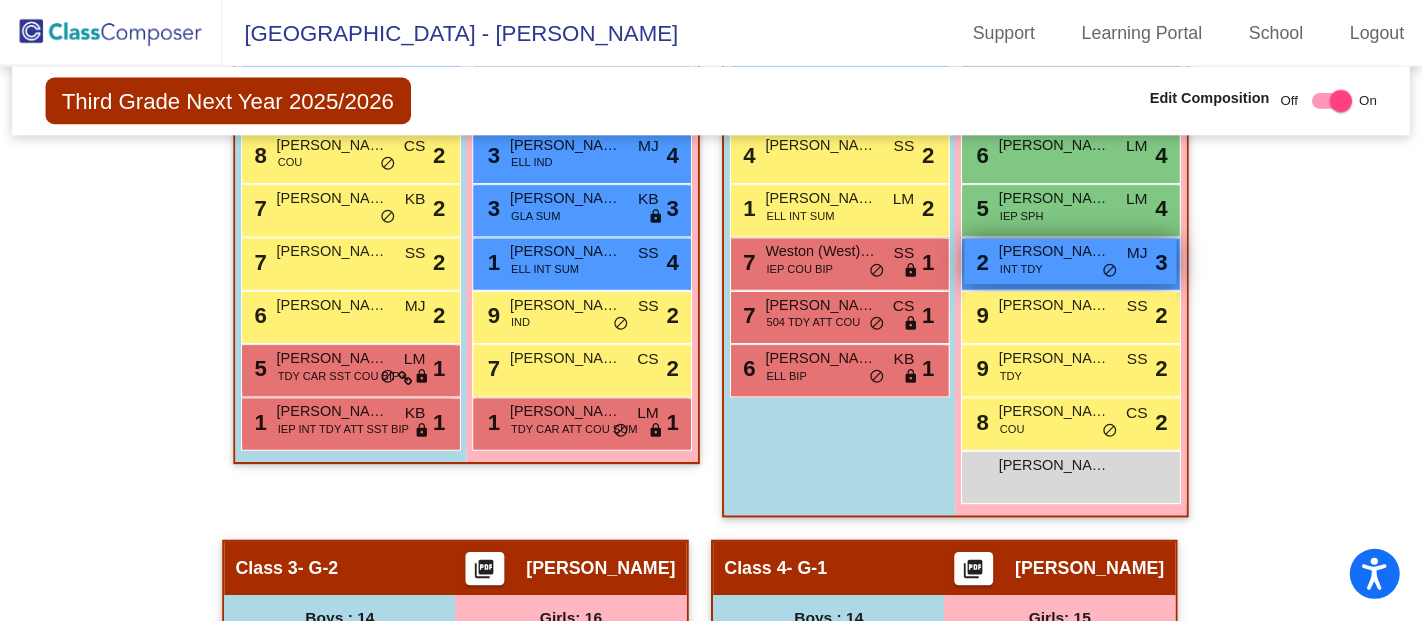 scroll, scrollTop: 1126, scrollLeft: 0, axis: vertical 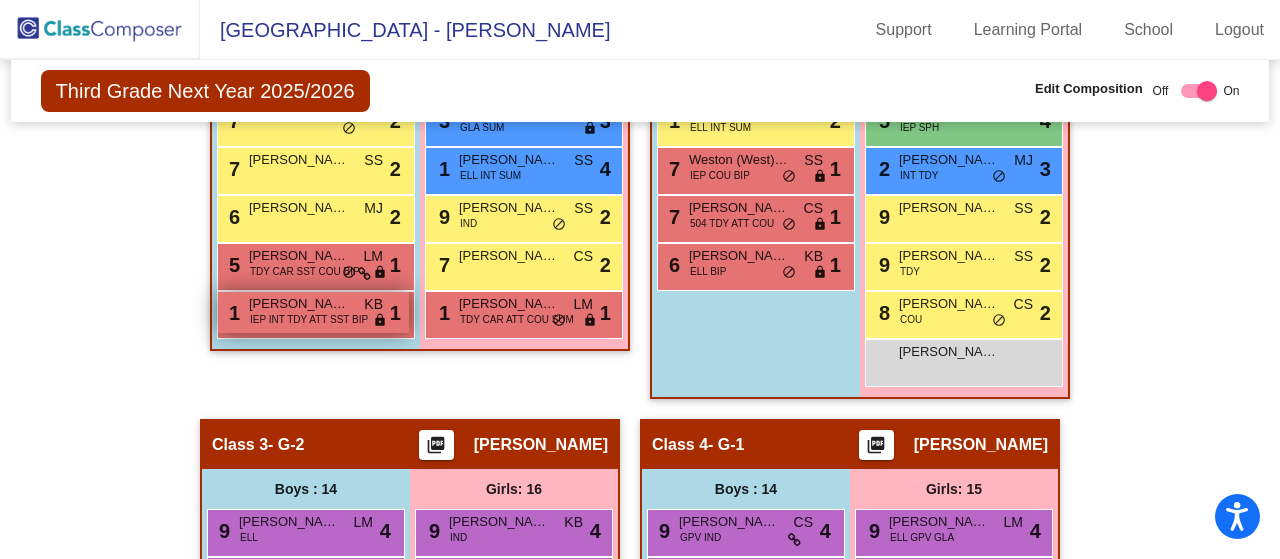 click on "Noah Dunphy" at bounding box center (299, 304) 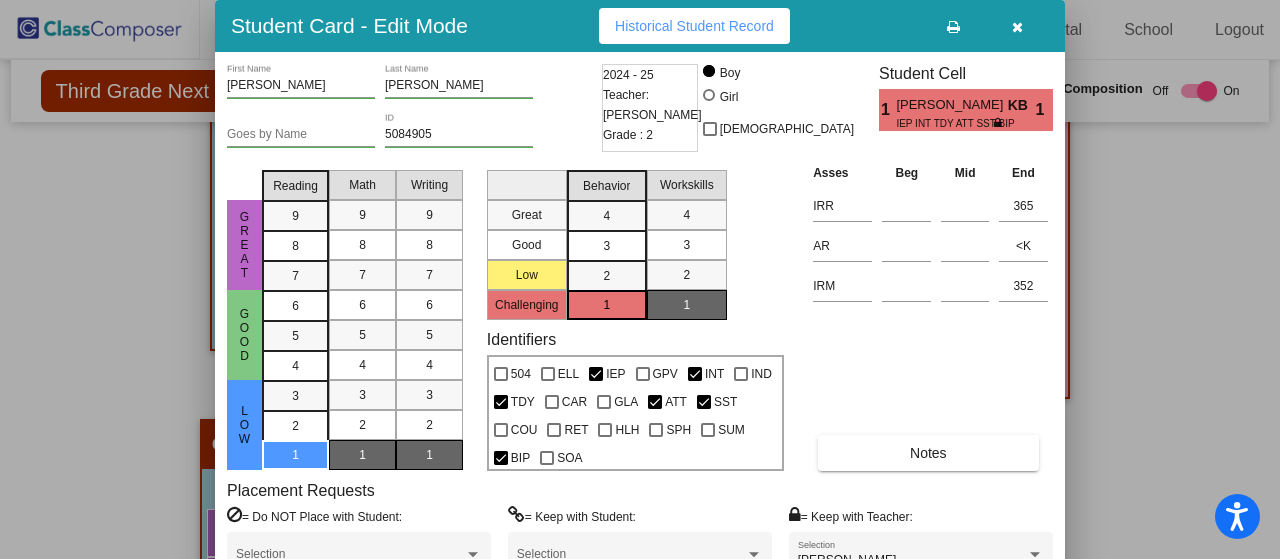 drag, startPoint x: 910, startPoint y: 363, endPoint x: 900, endPoint y: 312, distance: 51.971146 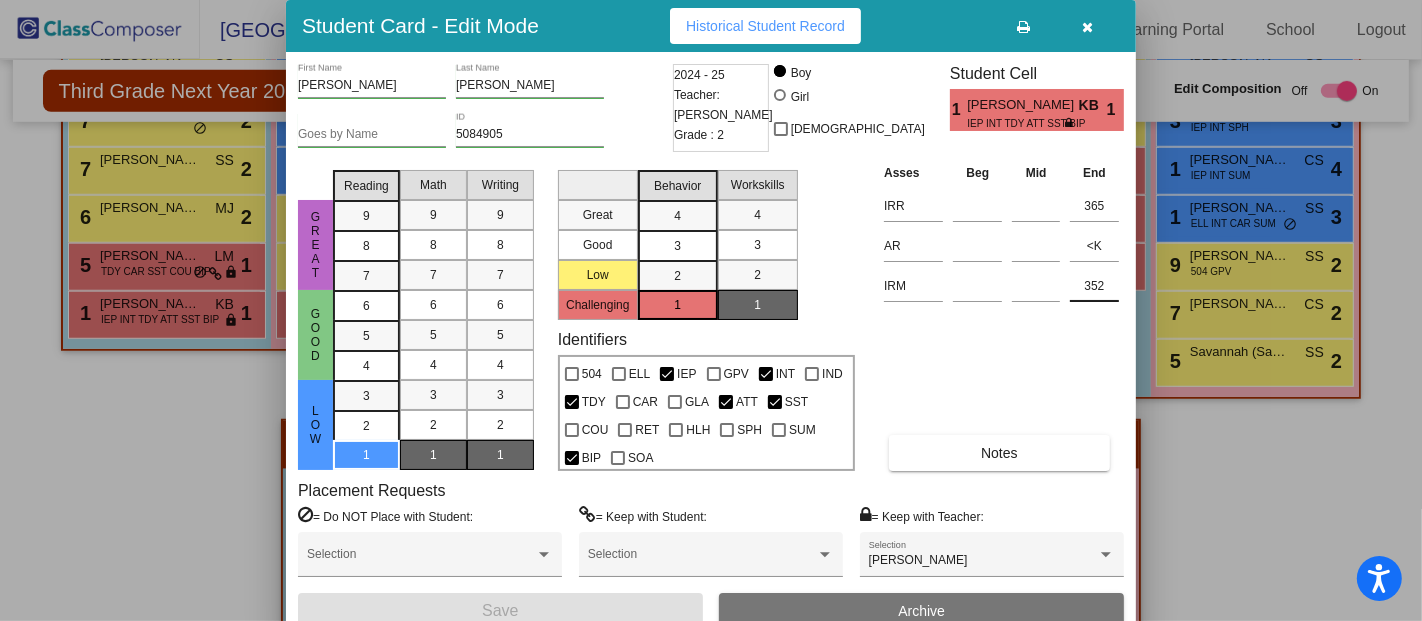 scroll, scrollTop: 1125, scrollLeft: 0, axis: vertical 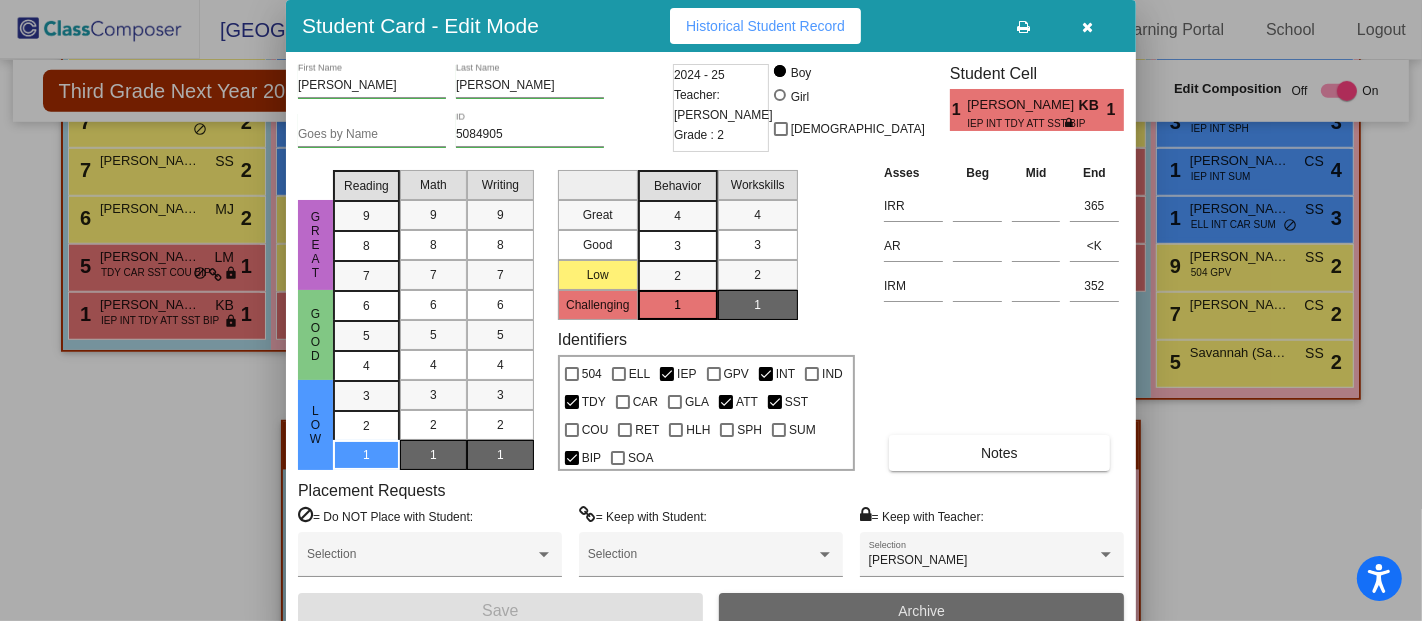 click on "Archive" at bounding box center [921, 611] 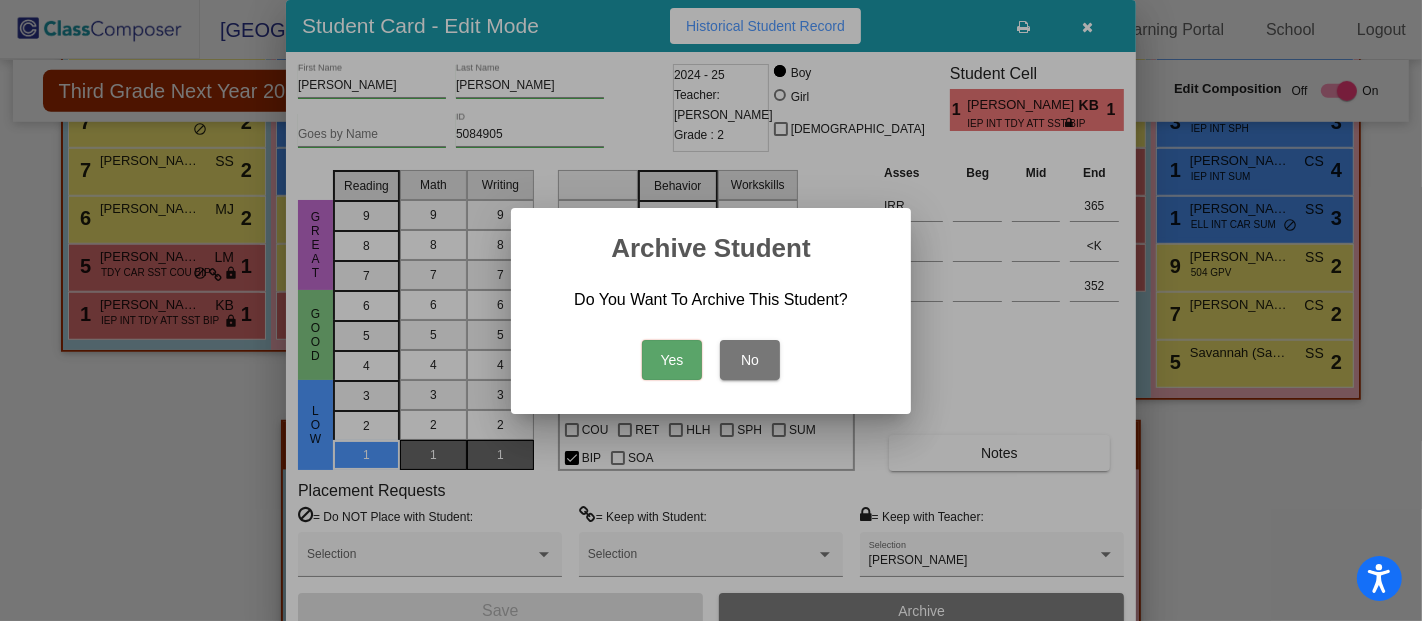 click on "Yes" at bounding box center [672, 360] 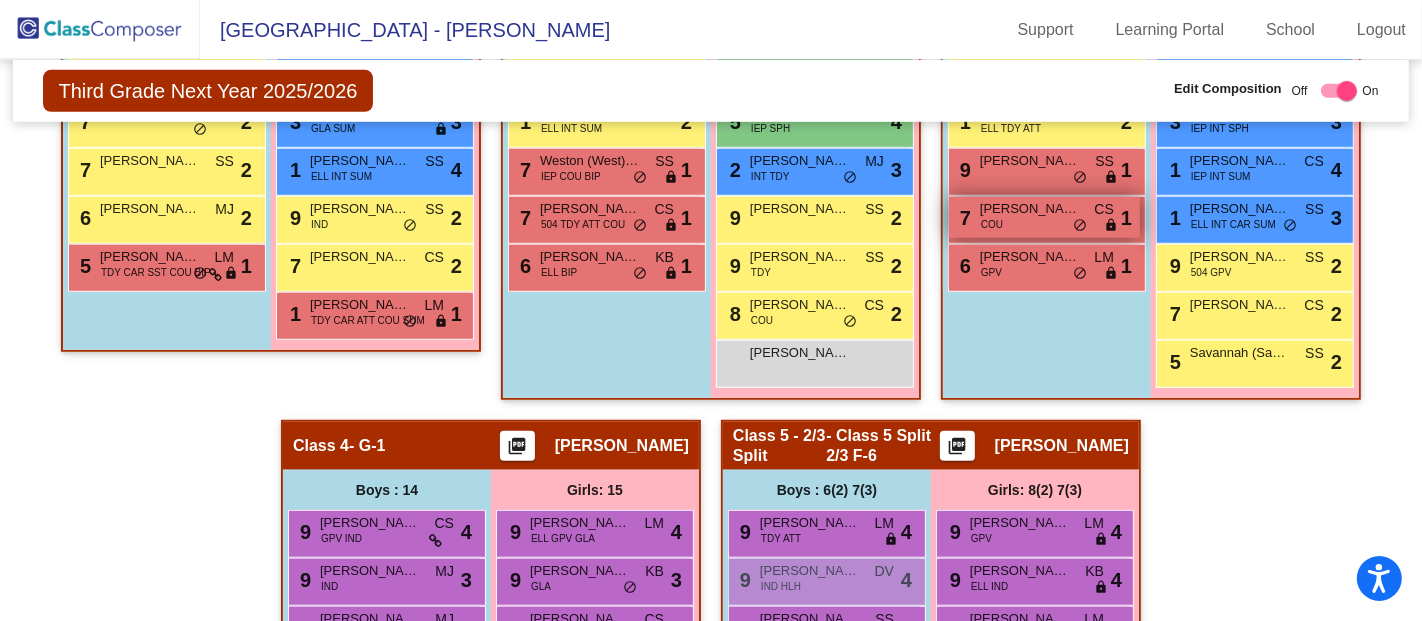 click on "Ameer Atwal" at bounding box center (1030, 209) 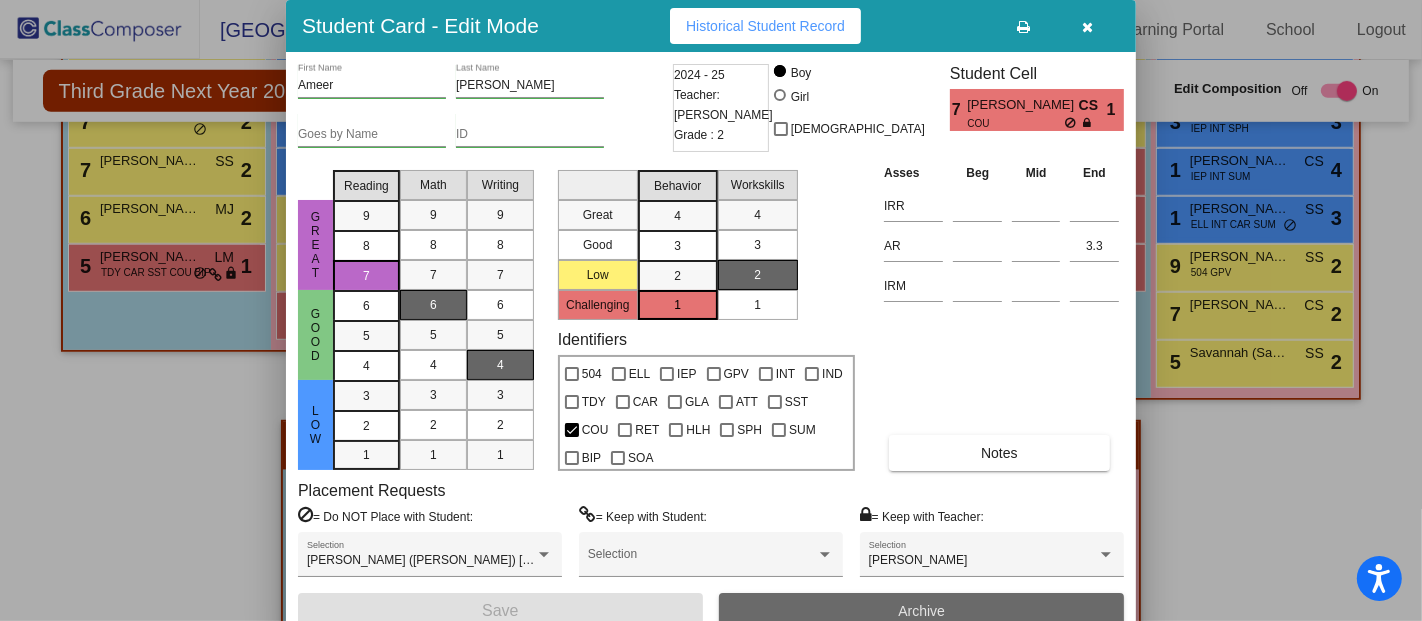 click on "Archive" at bounding box center [921, 611] 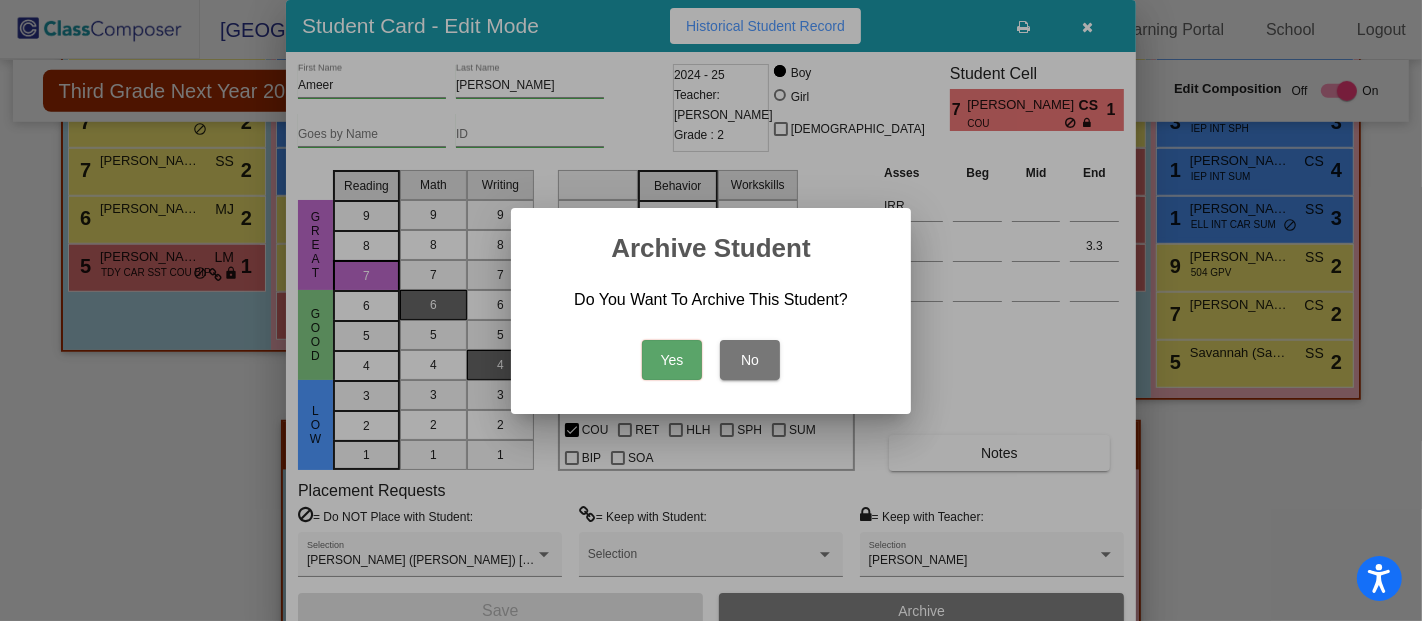 click on "Yes" at bounding box center (672, 360) 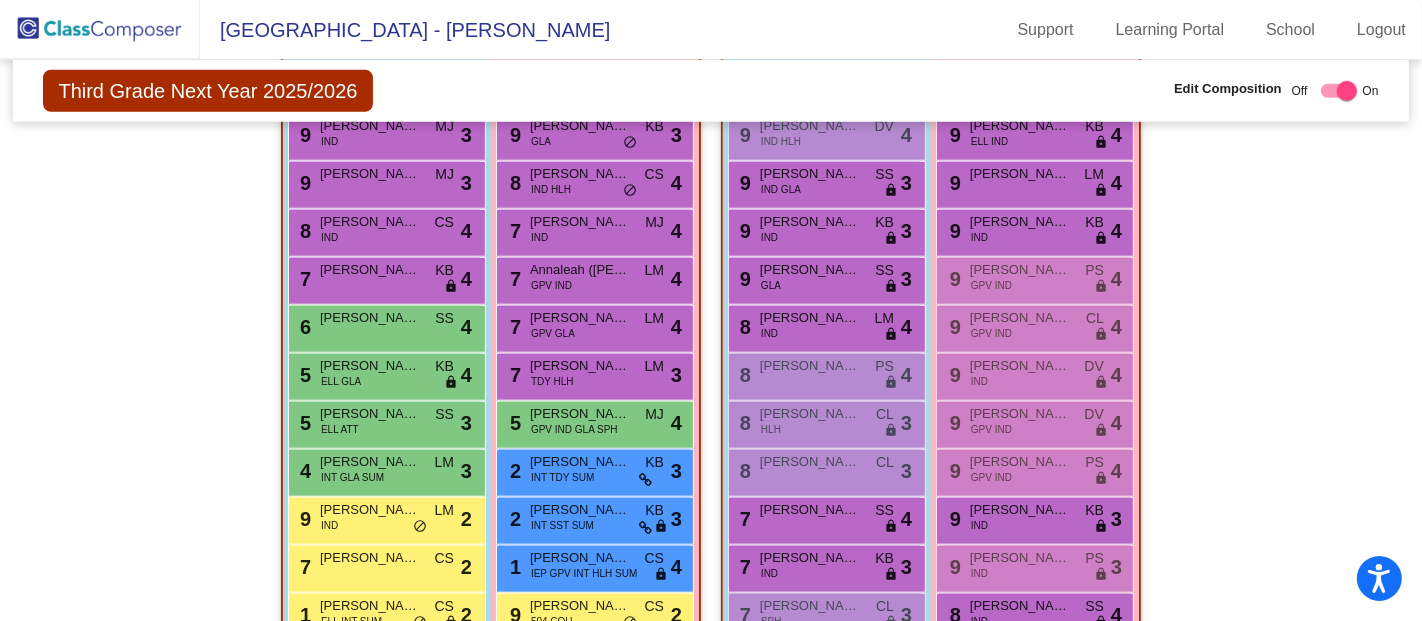 scroll, scrollTop: 1767, scrollLeft: 0, axis: vertical 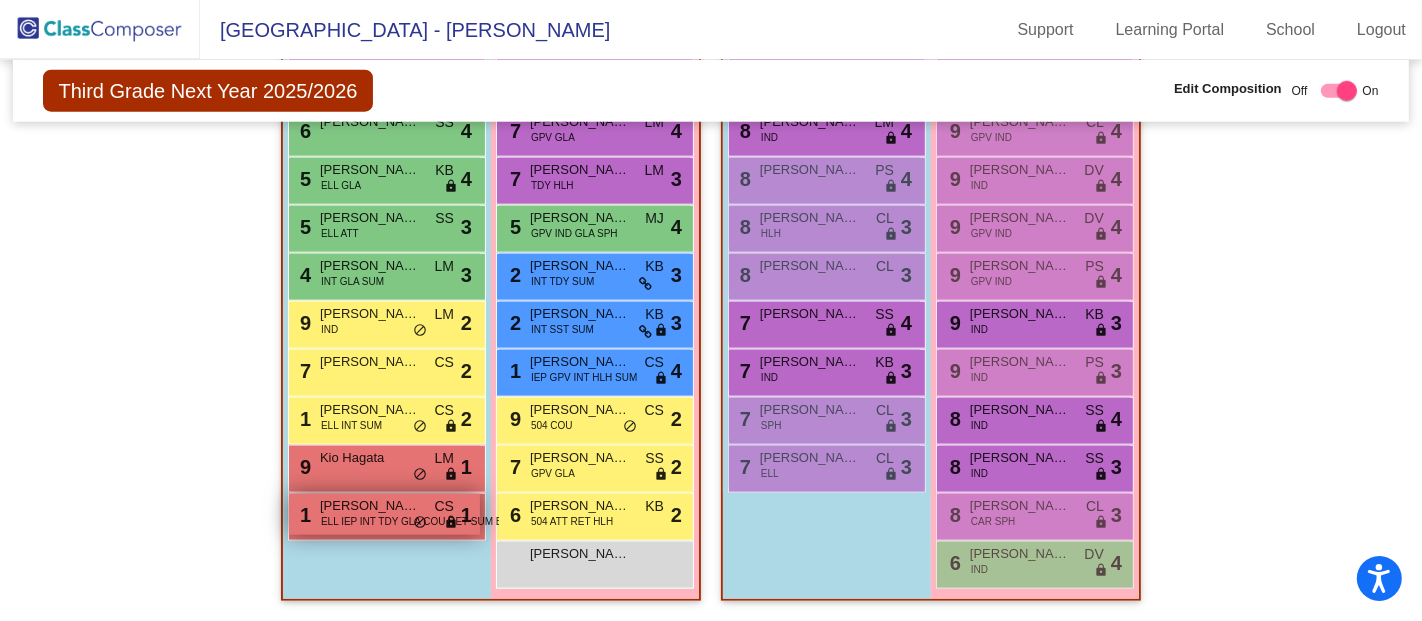 click on "Ibrahim Ameen" at bounding box center (370, 506) 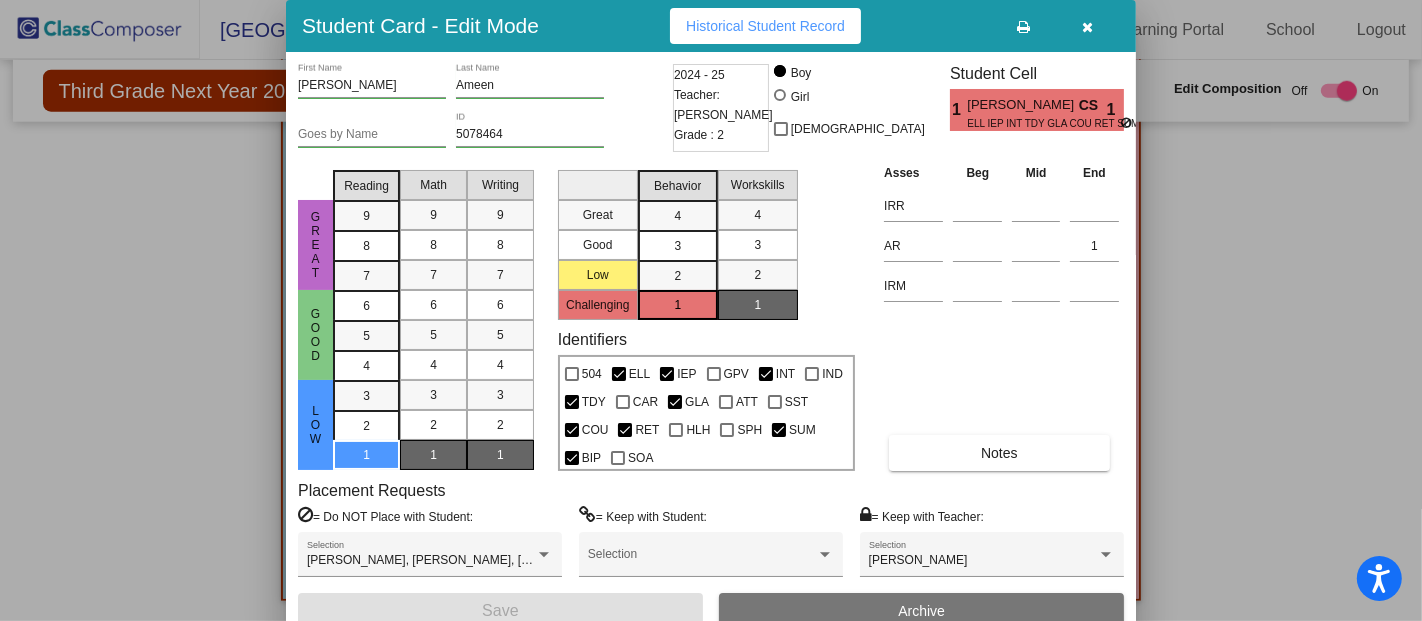 click on "Archive" at bounding box center [921, 611] 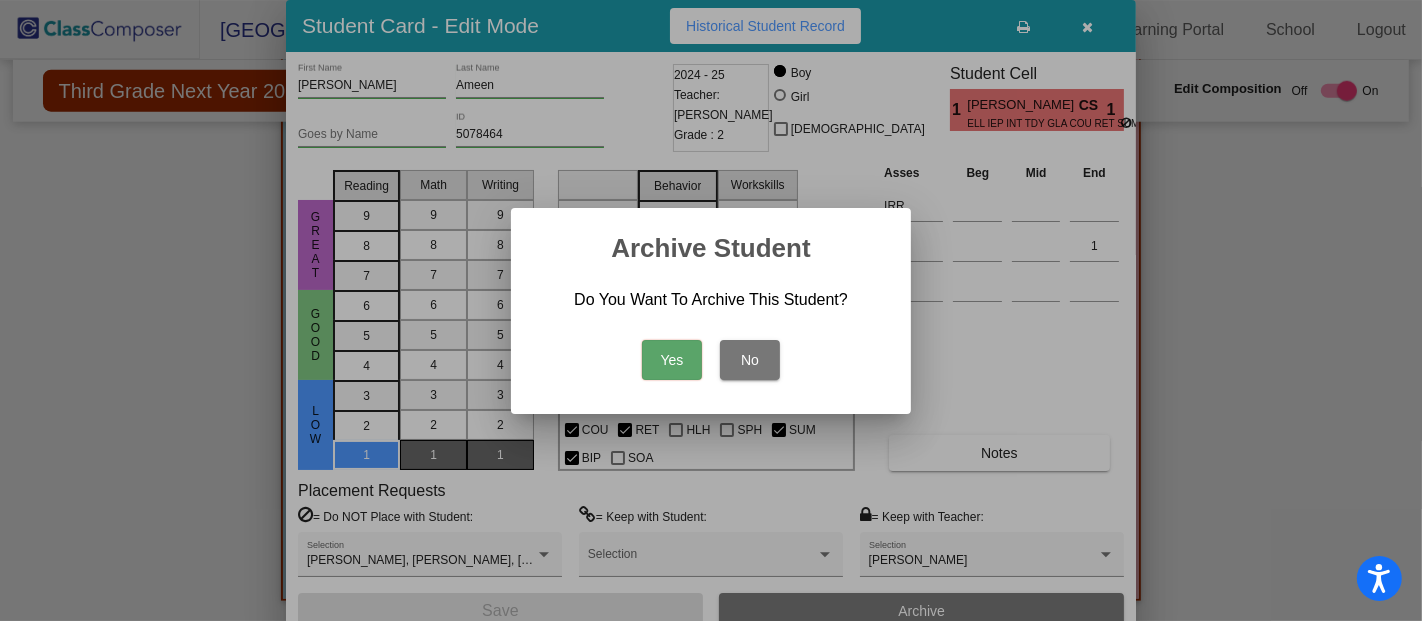 click on "Yes" at bounding box center [672, 360] 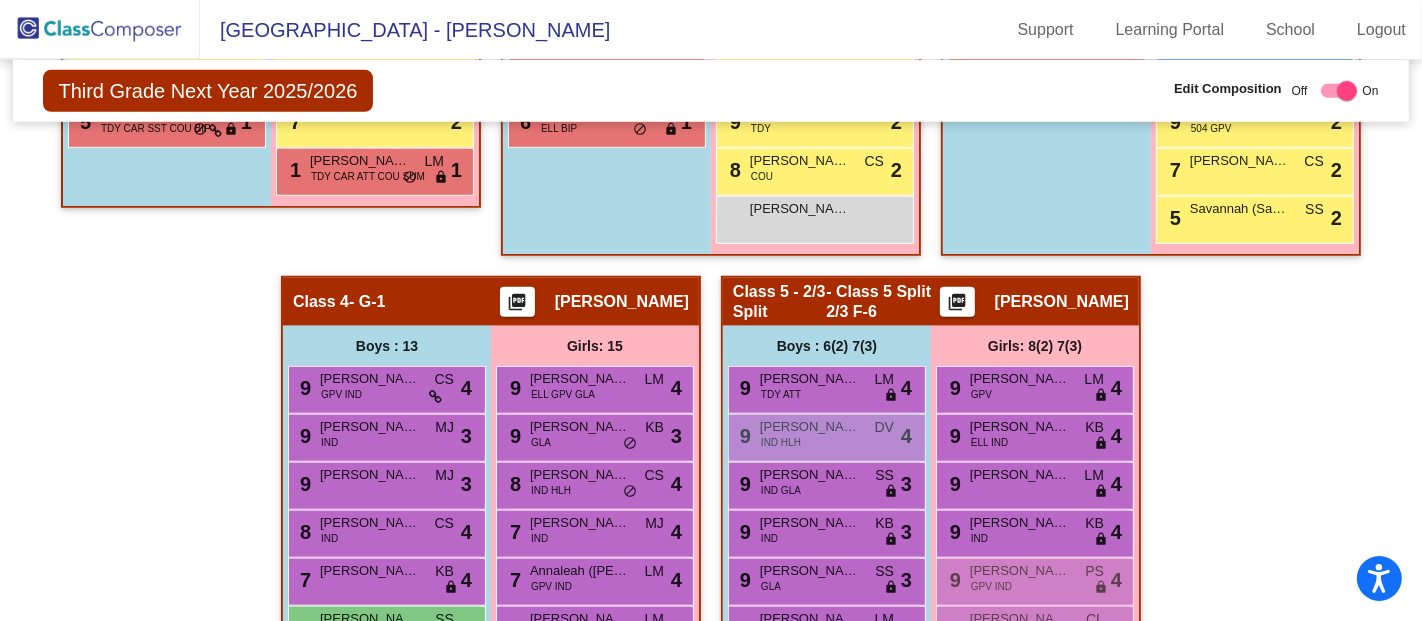 scroll, scrollTop: 1656, scrollLeft: 0, axis: vertical 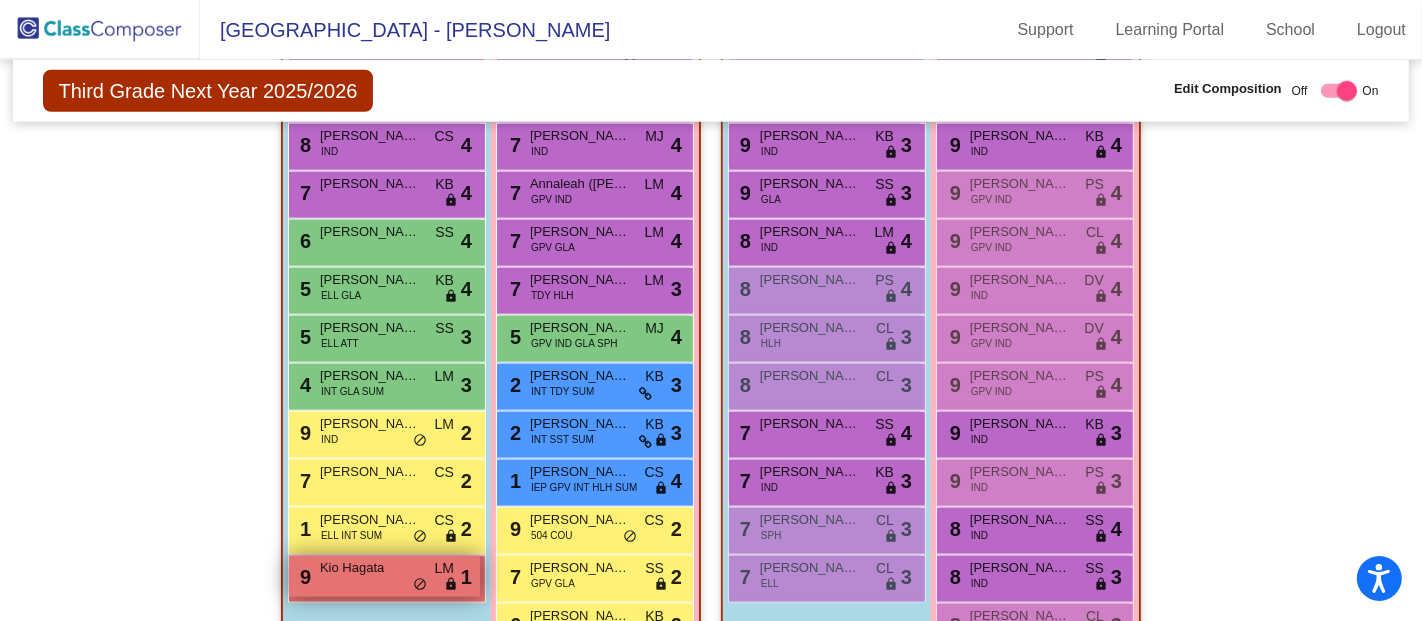 click on "Kio Hagata" at bounding box center (370, 568) 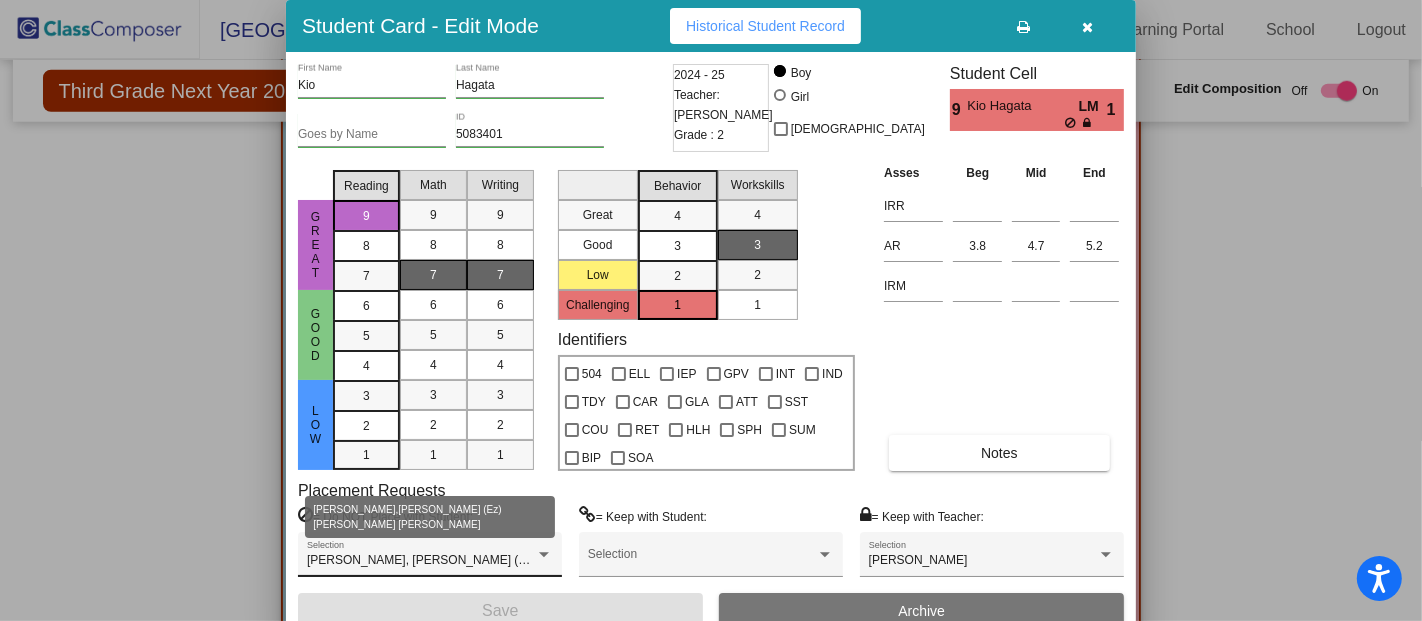 click at bounding box center [544, 554] 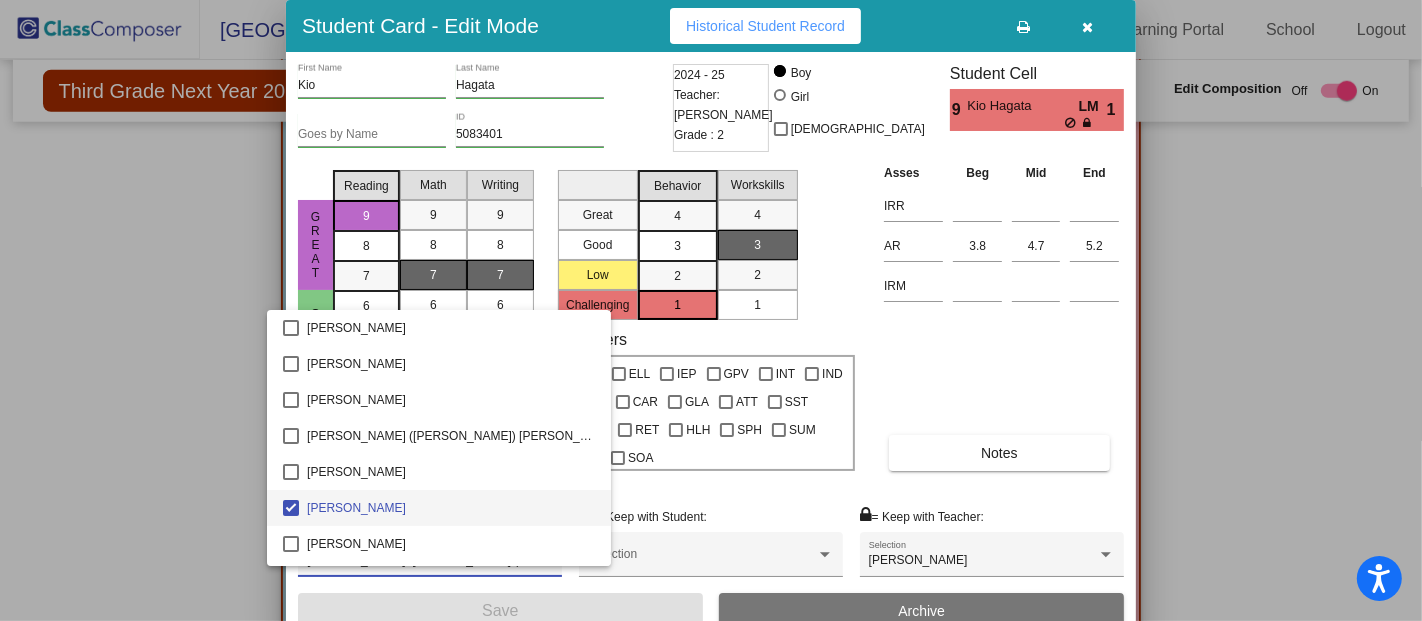 click at bounding box center [711, 310] 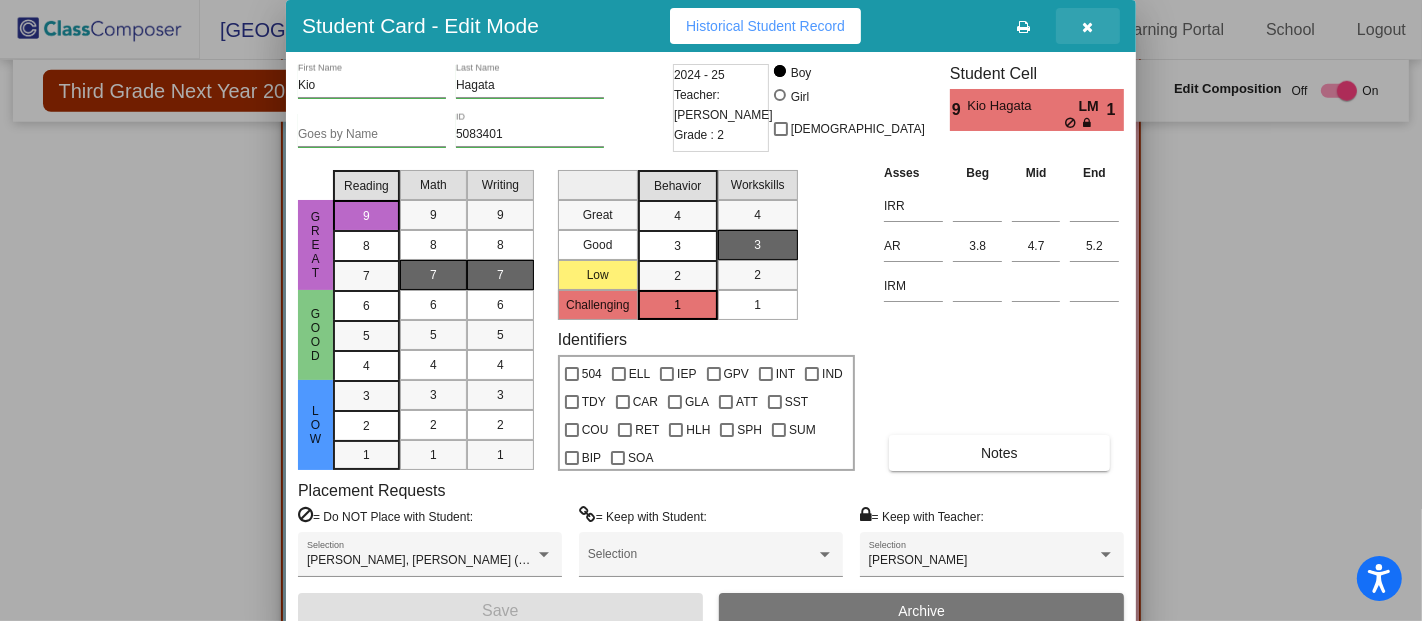 click at bounding box center [1088, 26] 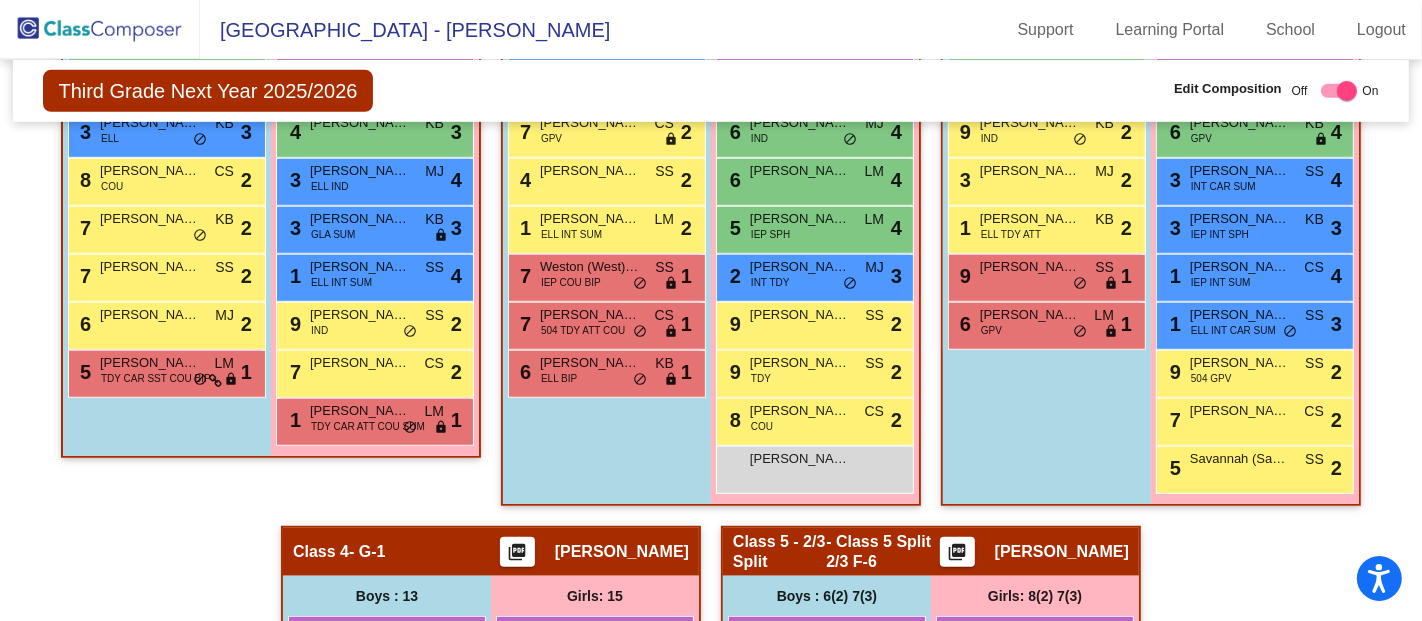 scroll, scrollTop: 989, scrollLeft: 0, axis: vertical 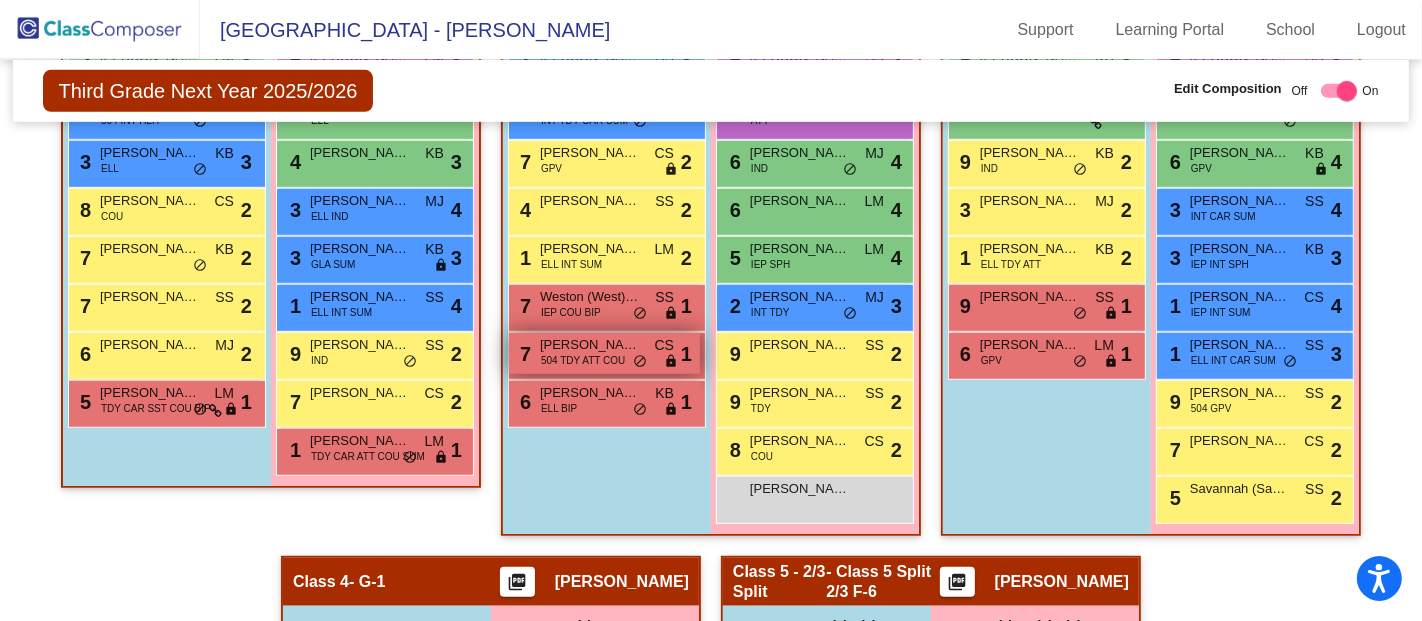 click on "Jayce Sorto Miranda" at bounding box center (590, 345) 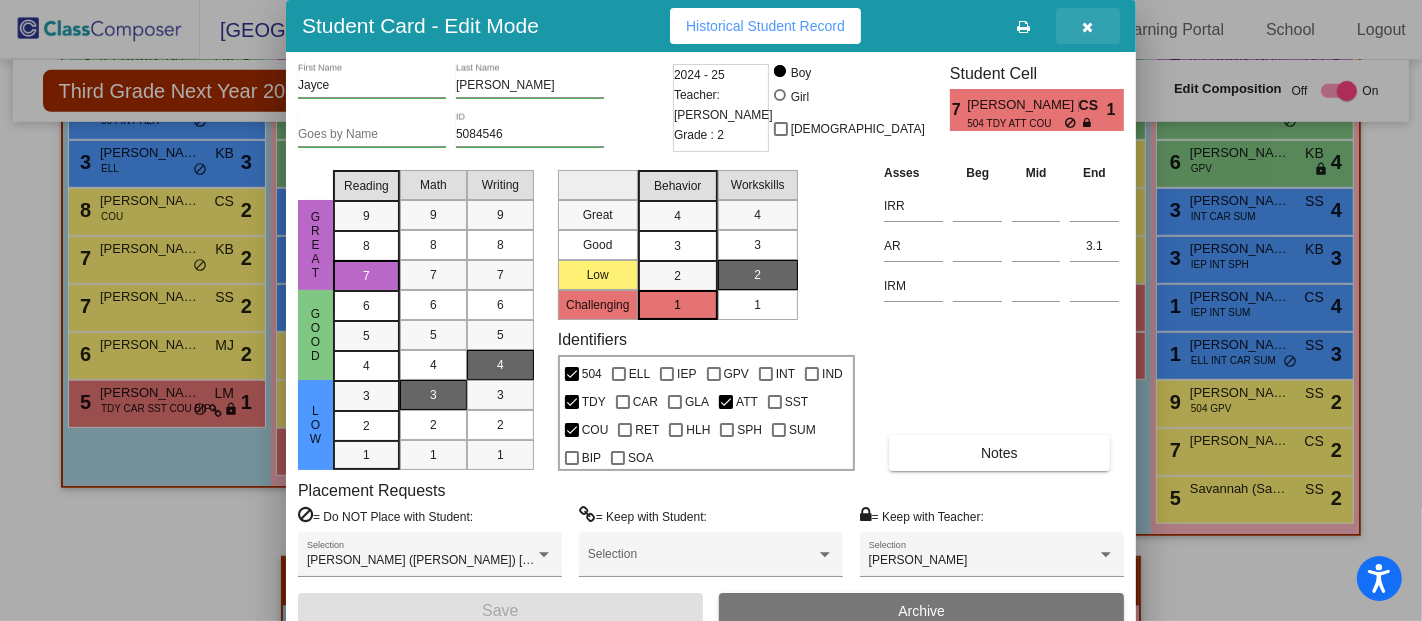 click at bounding box center (1088, 26) 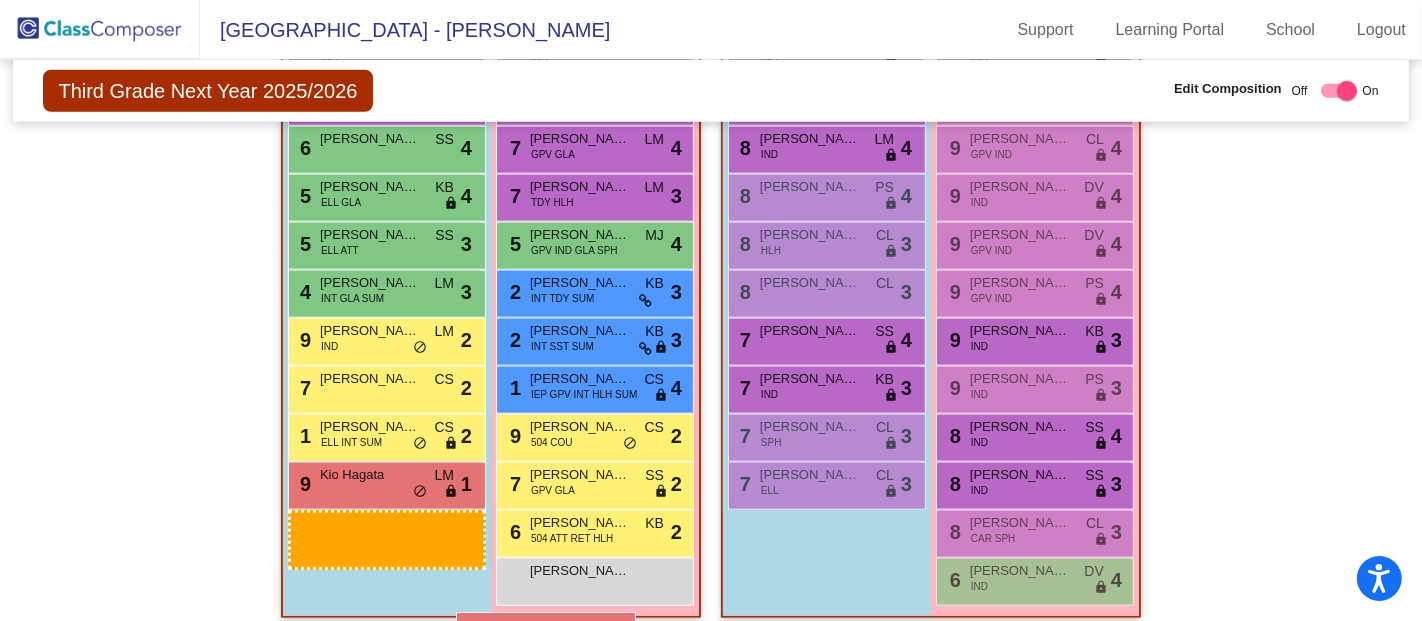 scroll, scrollTop: 1767, scrollLeft: 0, axis: vertical 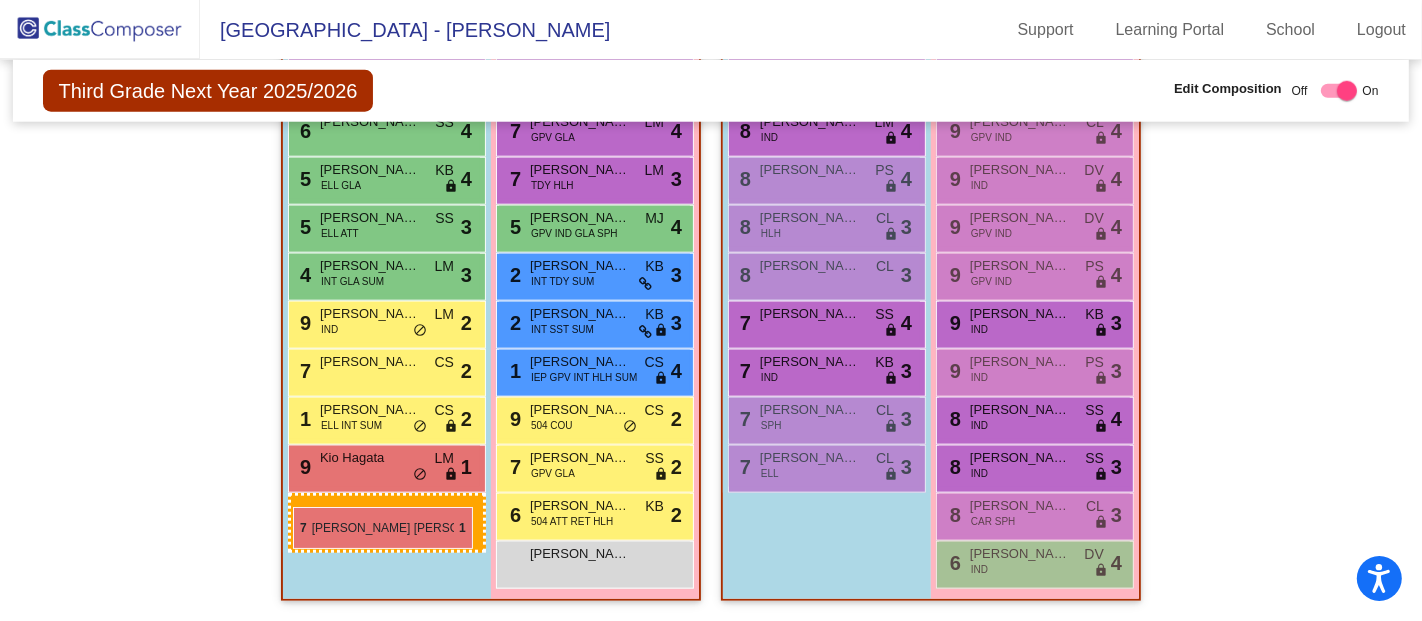 drag, startPoint x: 595, startPoint y: 341, endPoint x: 291, endPoint y: 504, distance: 344.94202 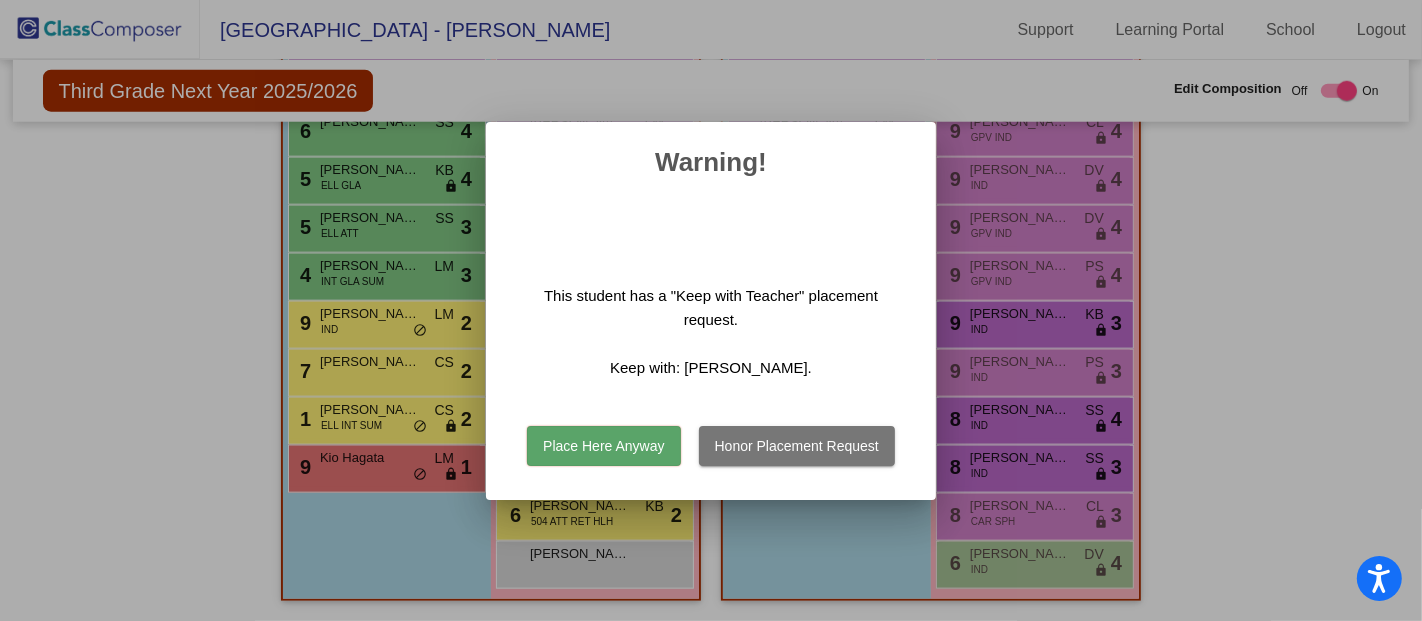 click on "Honor Placement Request" at bounding box center [797, 446] 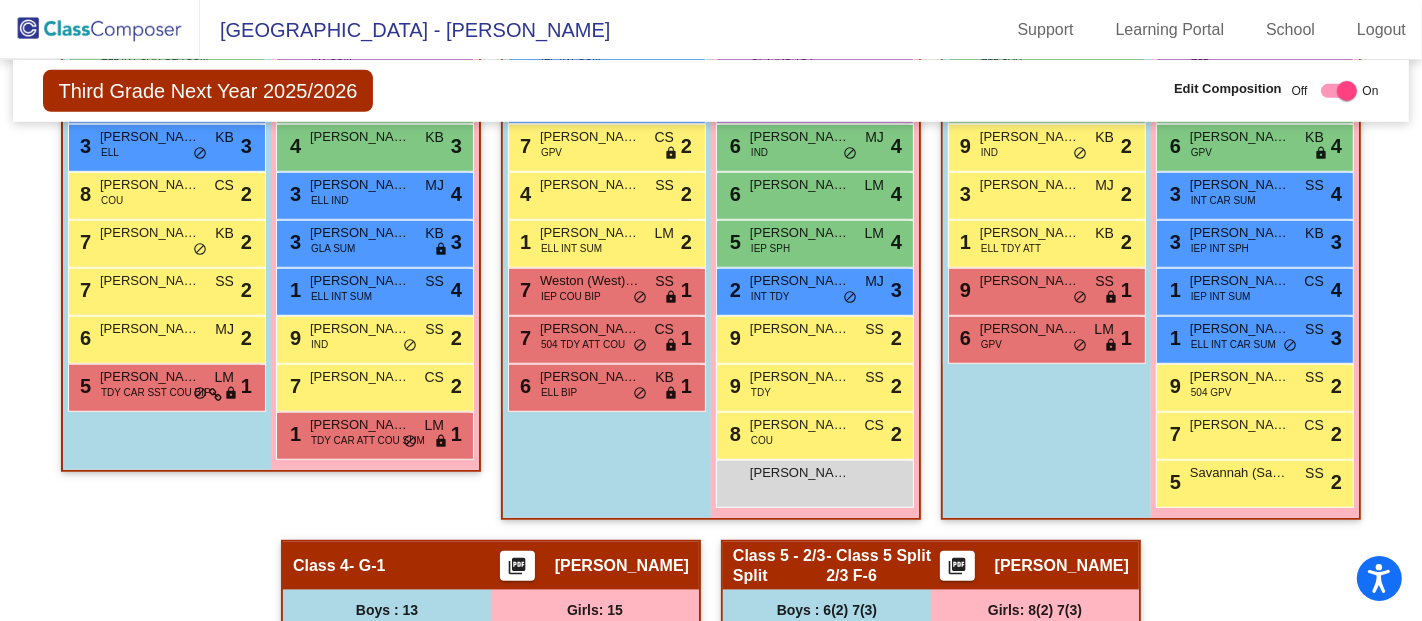 scroll, scrollTop: 989, scrollLeft: 0, axis: vertical 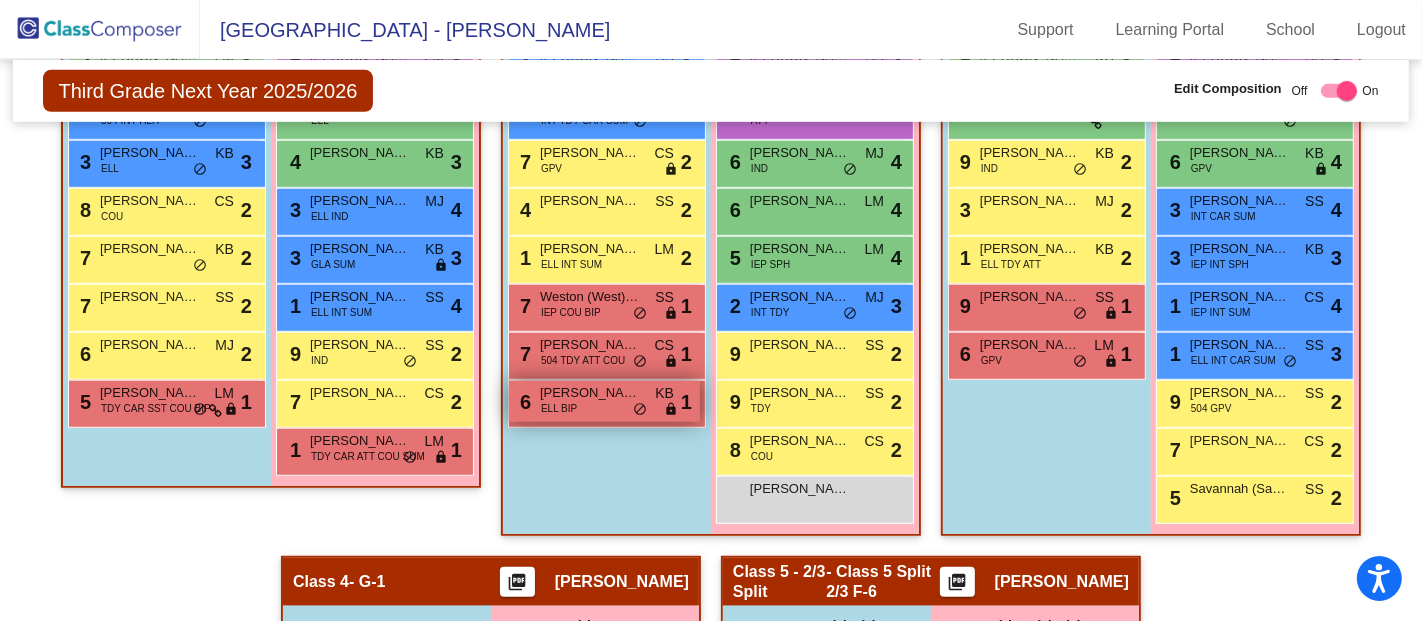 click on "Mahran Mohabzadeh" at bounding box center [590, 393] 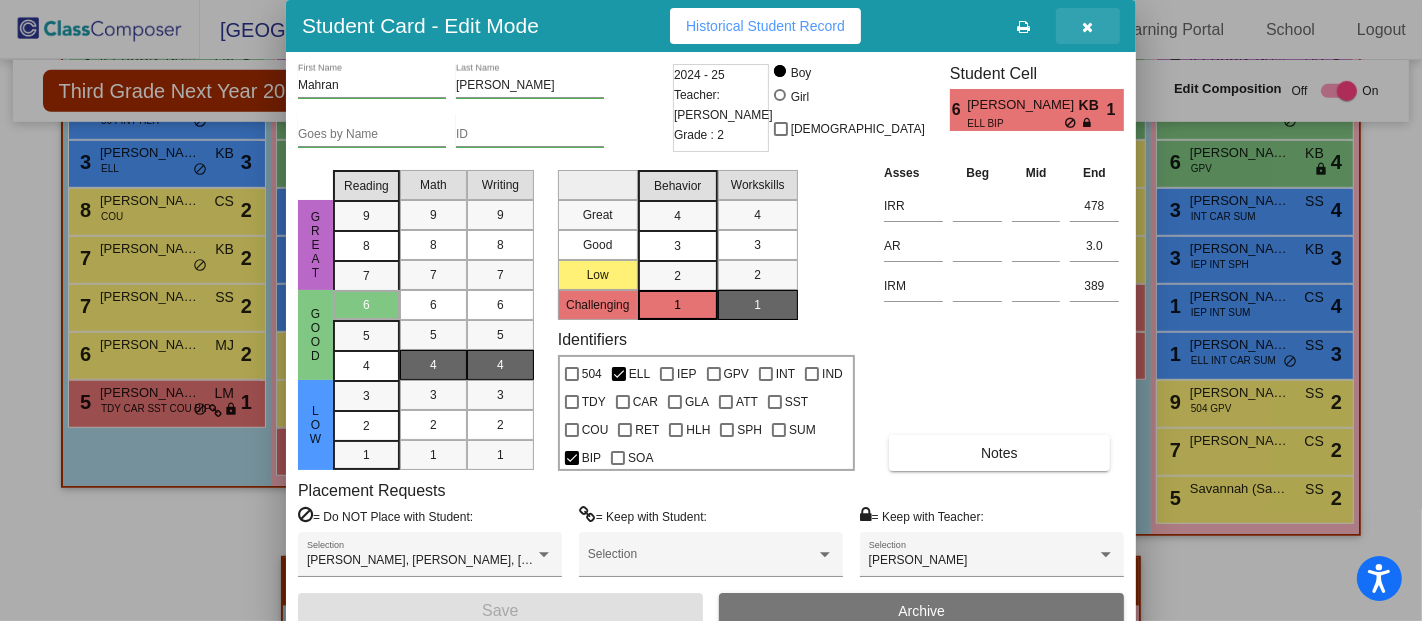 click at bounding box center [1088, 27] 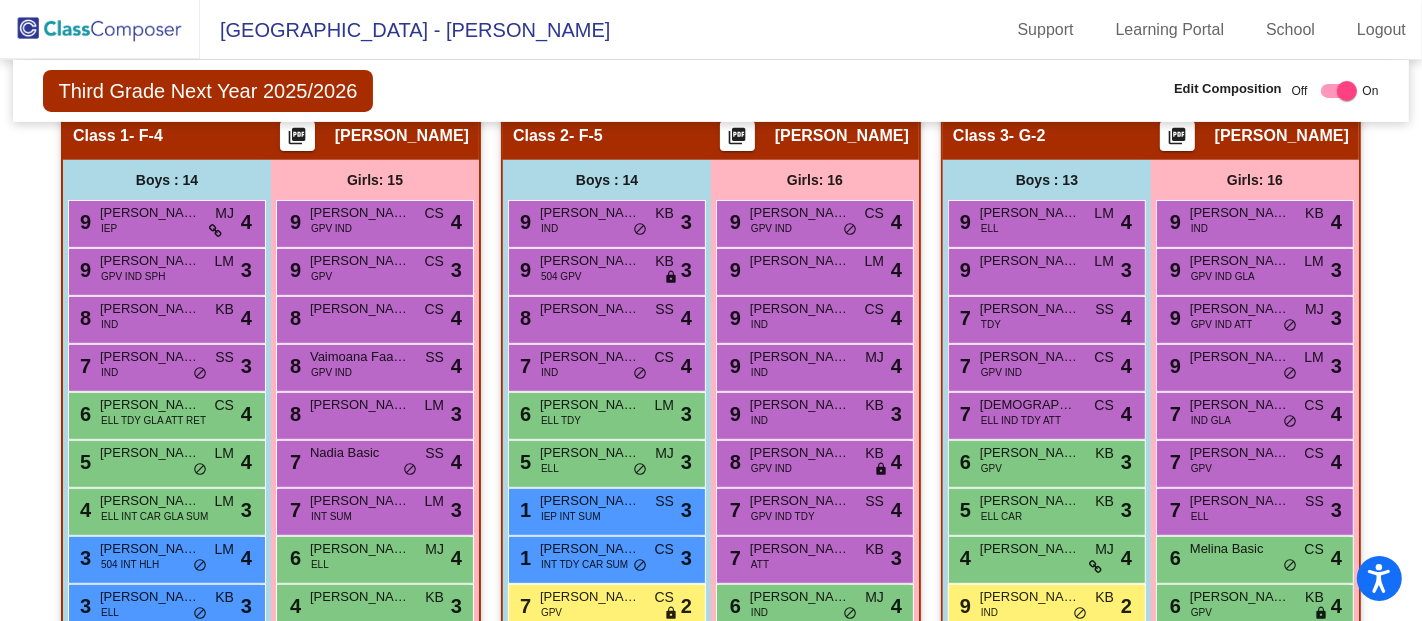 scroll, scrollTop: 0, scrollLeft: 0, axis: both 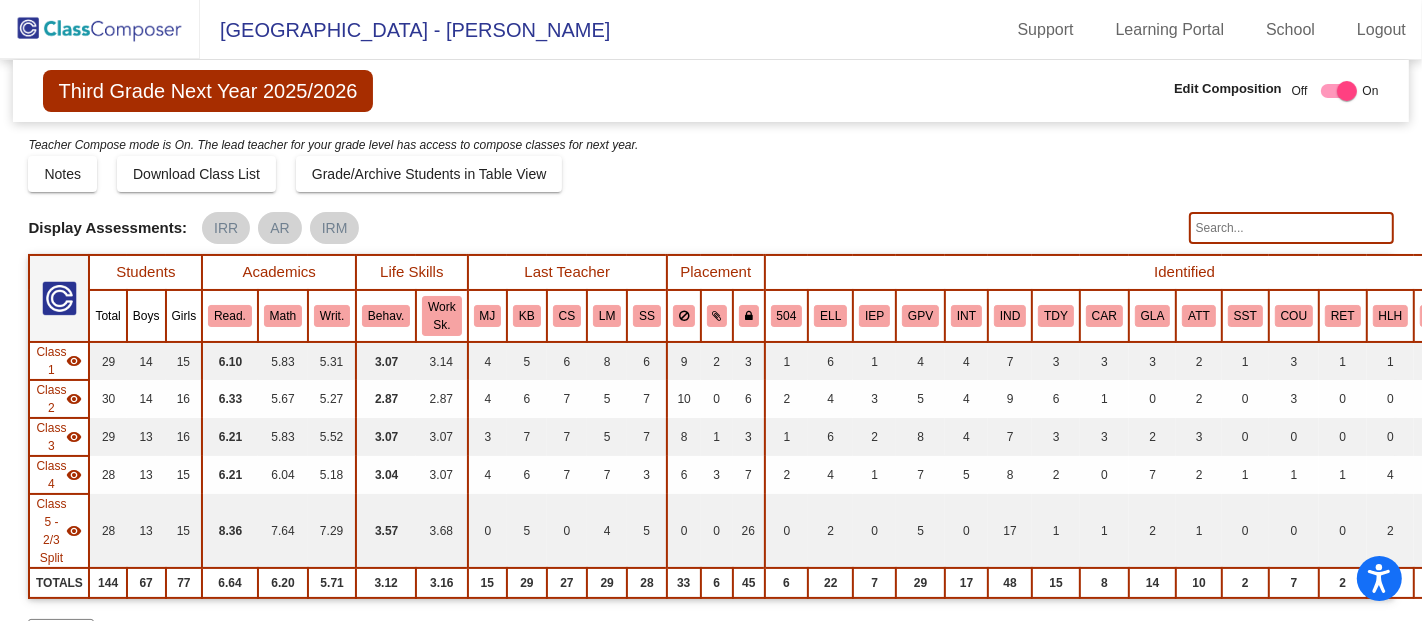click on "Third Grade Next Year 2025/2026  Edit Composition Off   On  Incoming   Digital Data Wall" 